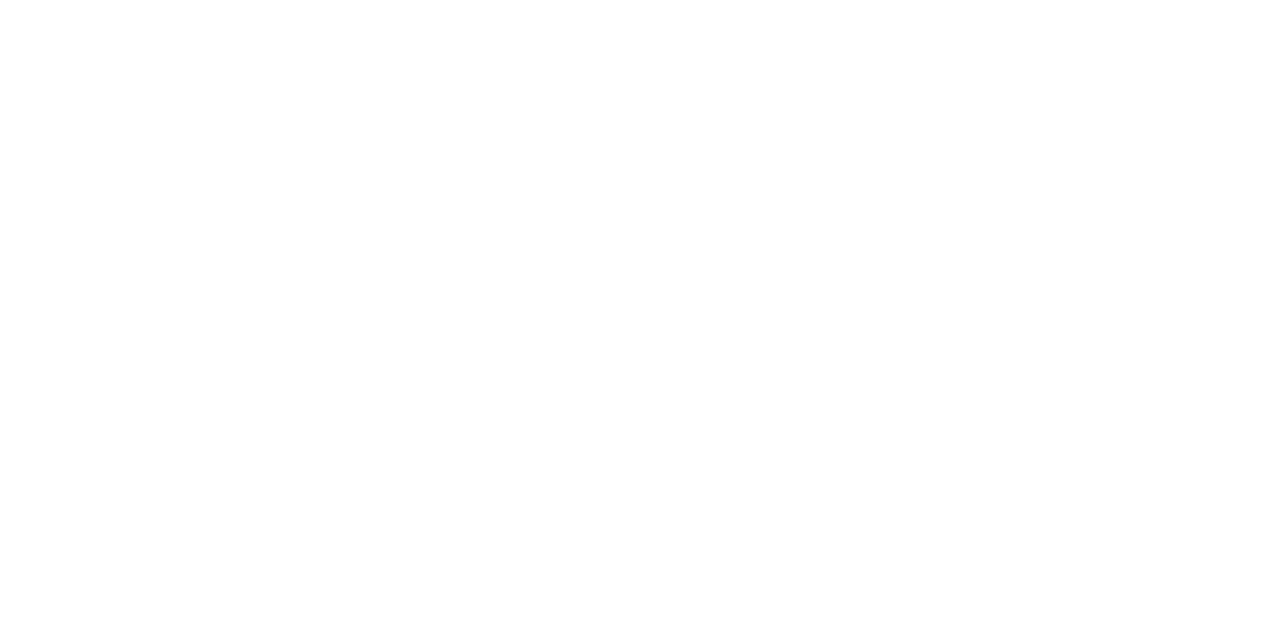scroll, scrollTop: 0, scrollLeft: 0, axis: both 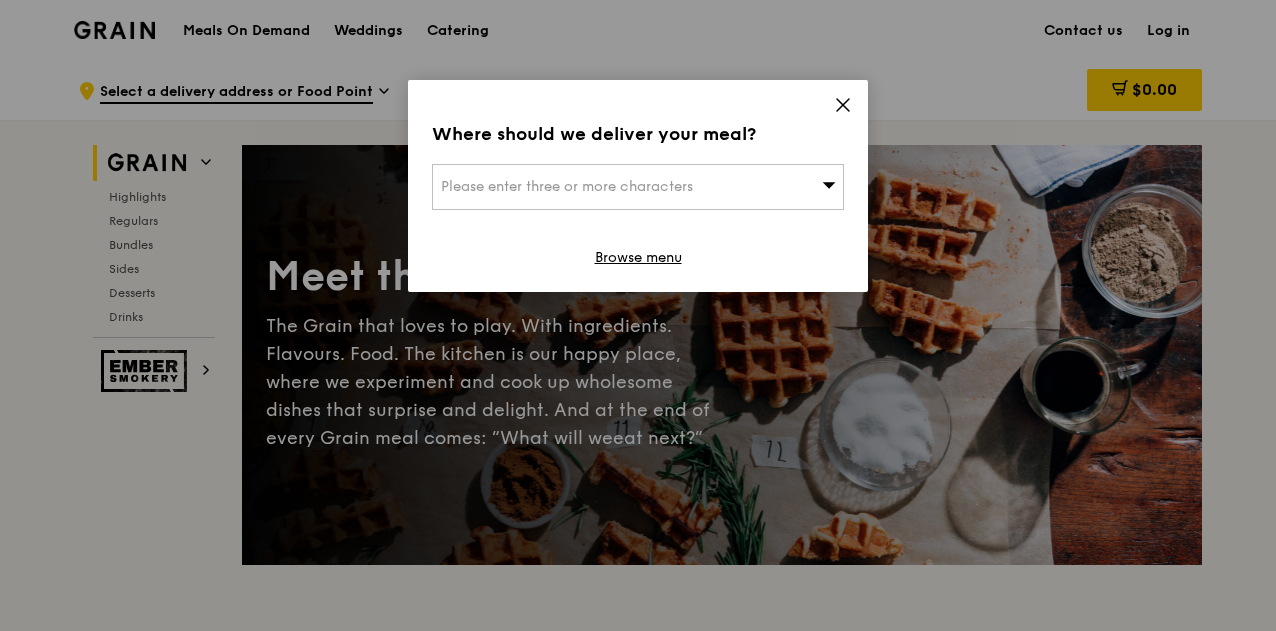 click 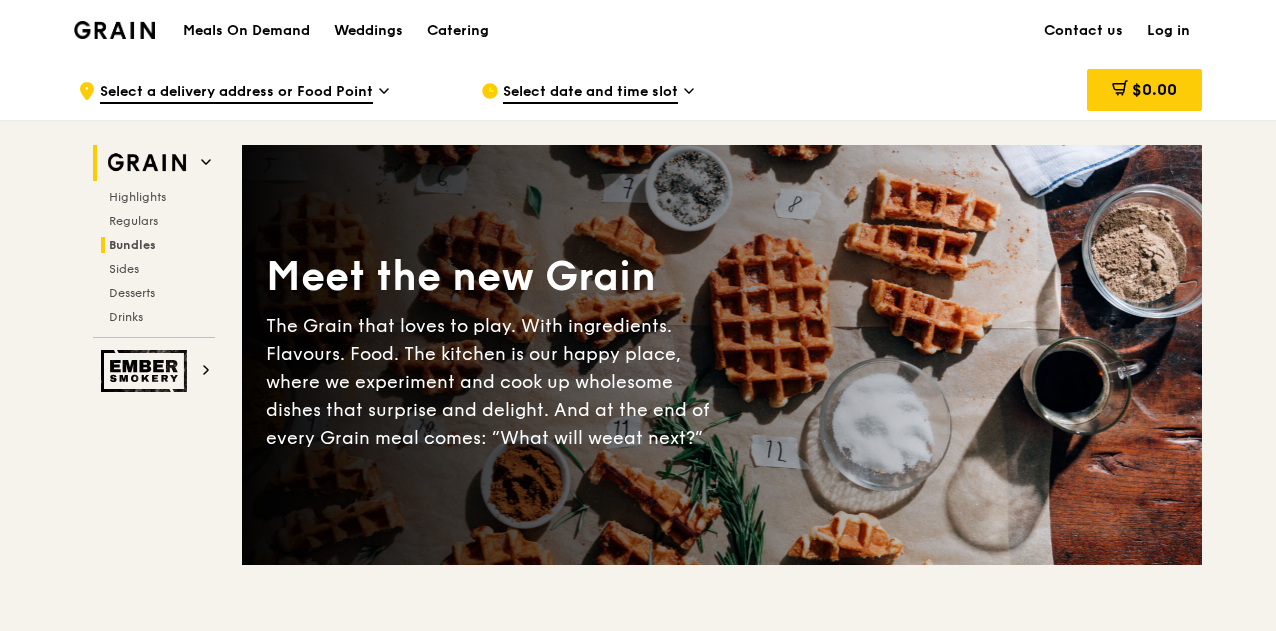 click on "Bundles" at bounding box center [132, 245] 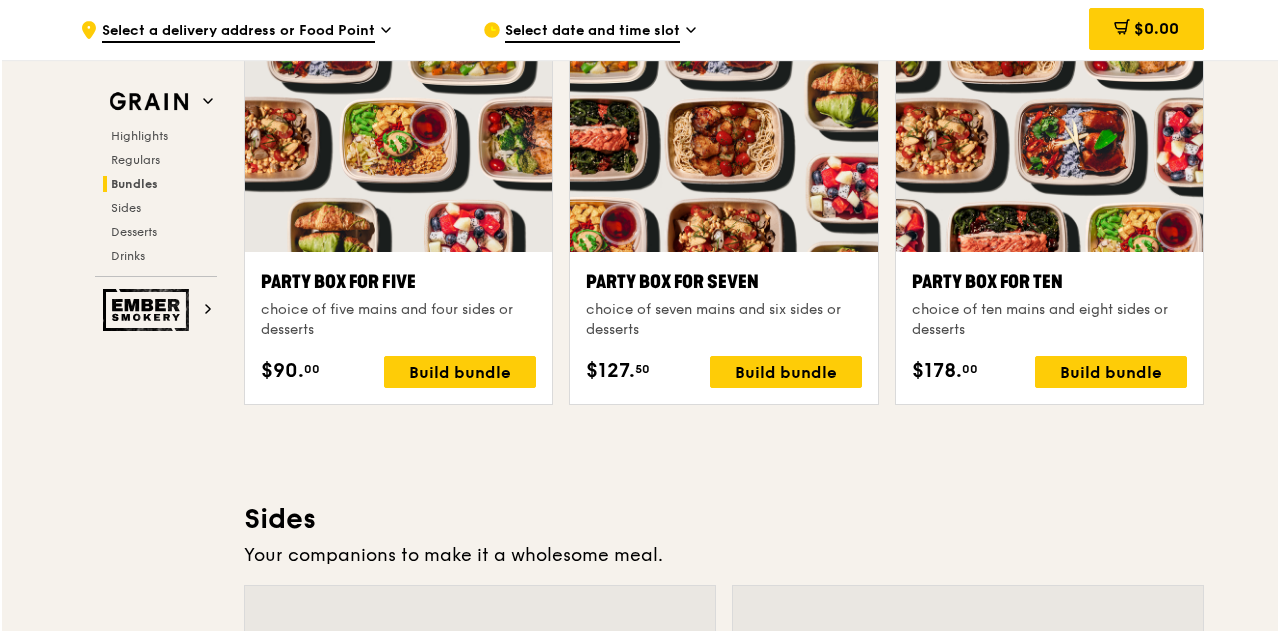 scroll, scrollTop: 4204, scrollLeft: 0, axis: vertical 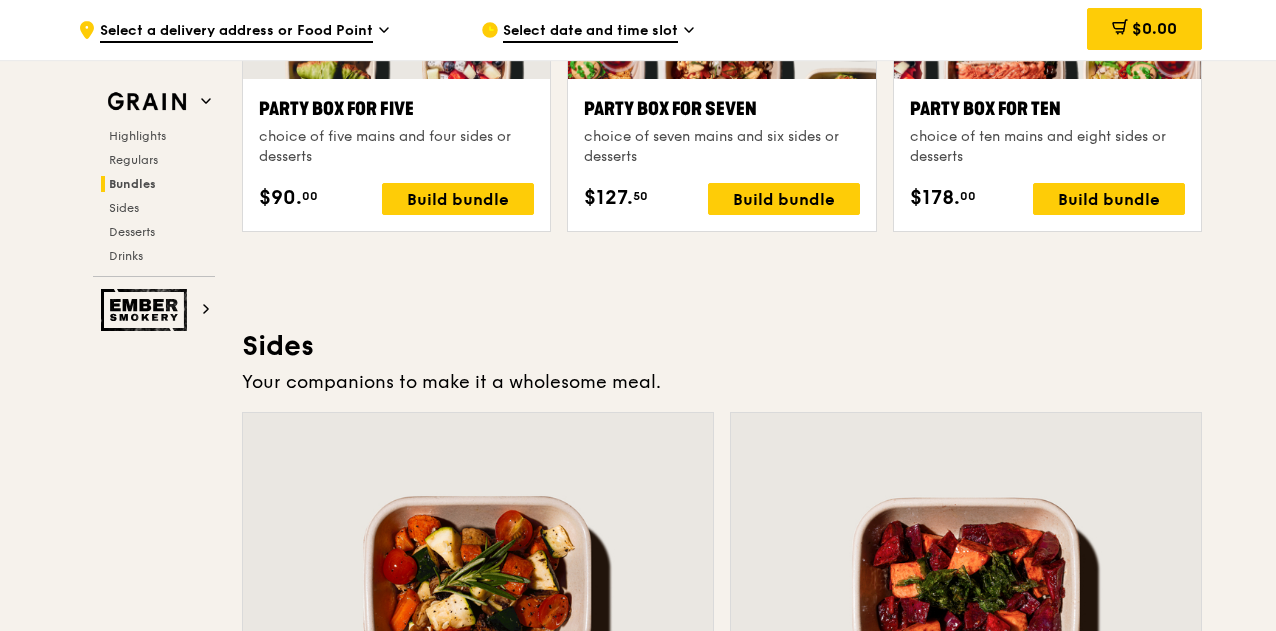 drag, startPoint x: 967, startPoint y: 107, endPoint x: 1061, endPoint y: 103, distance: 94.08507 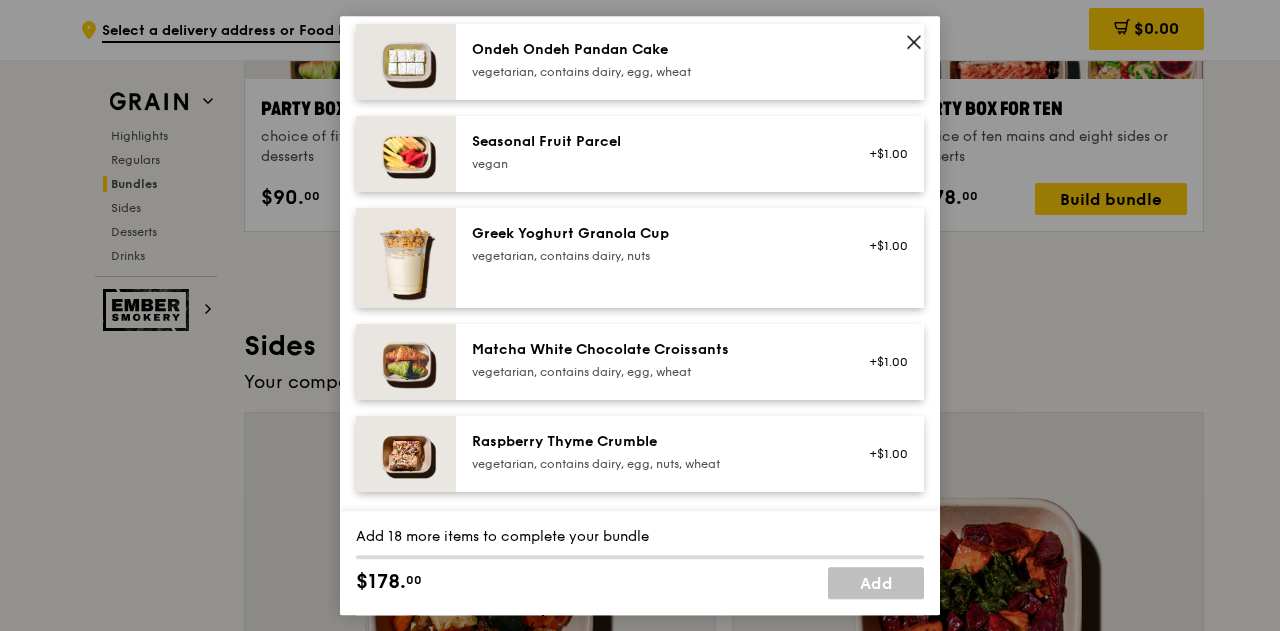 scroll, scrollTop: 1488, scrollLeft: 0, axis: vertical 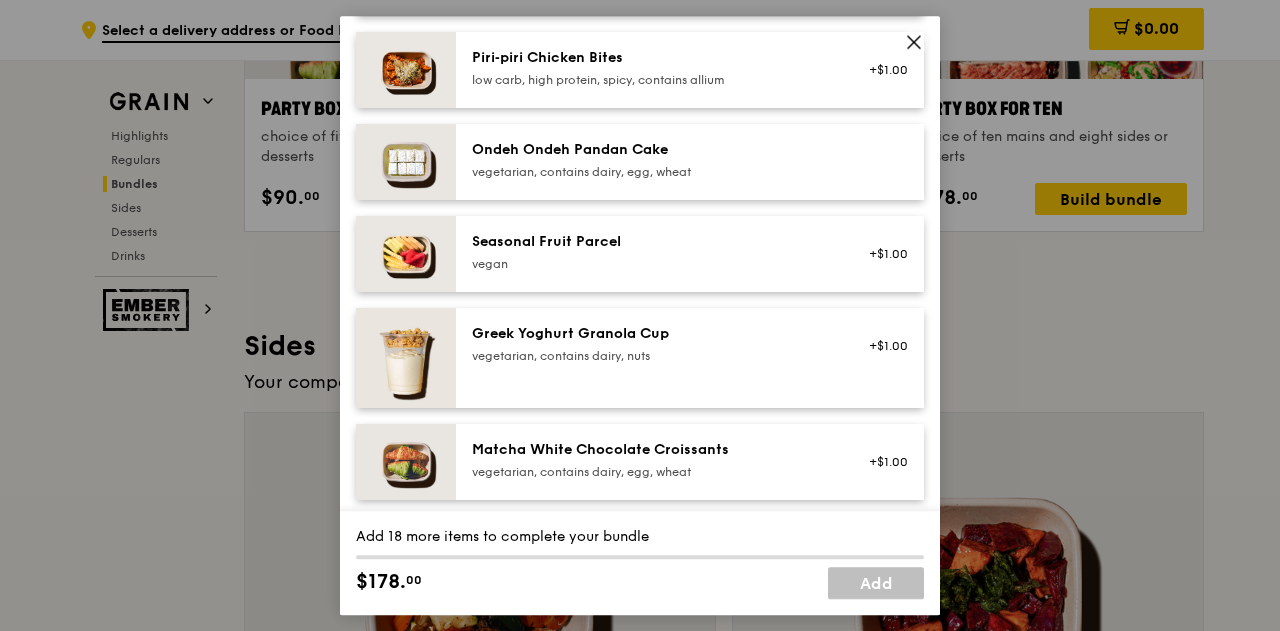 click on "Ondeh Ondeh Pandan Cake" at bounding box center (651, 150) 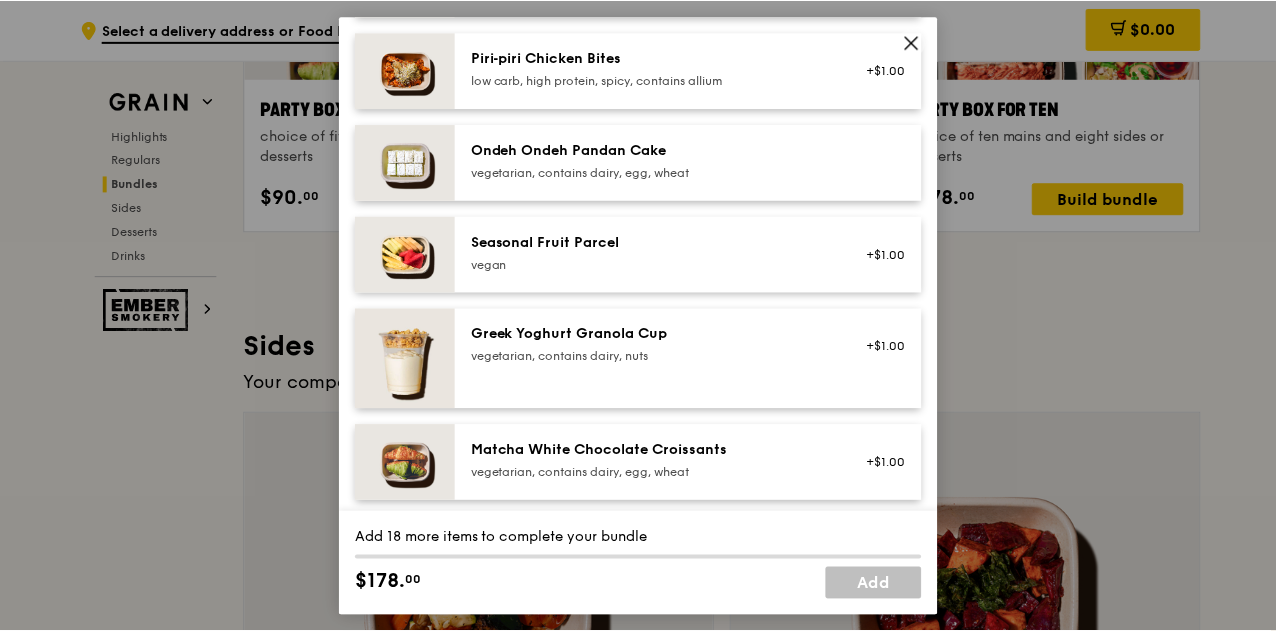 scroll, scrollTop: 4204, scrollLeft: 0, axis: vertical 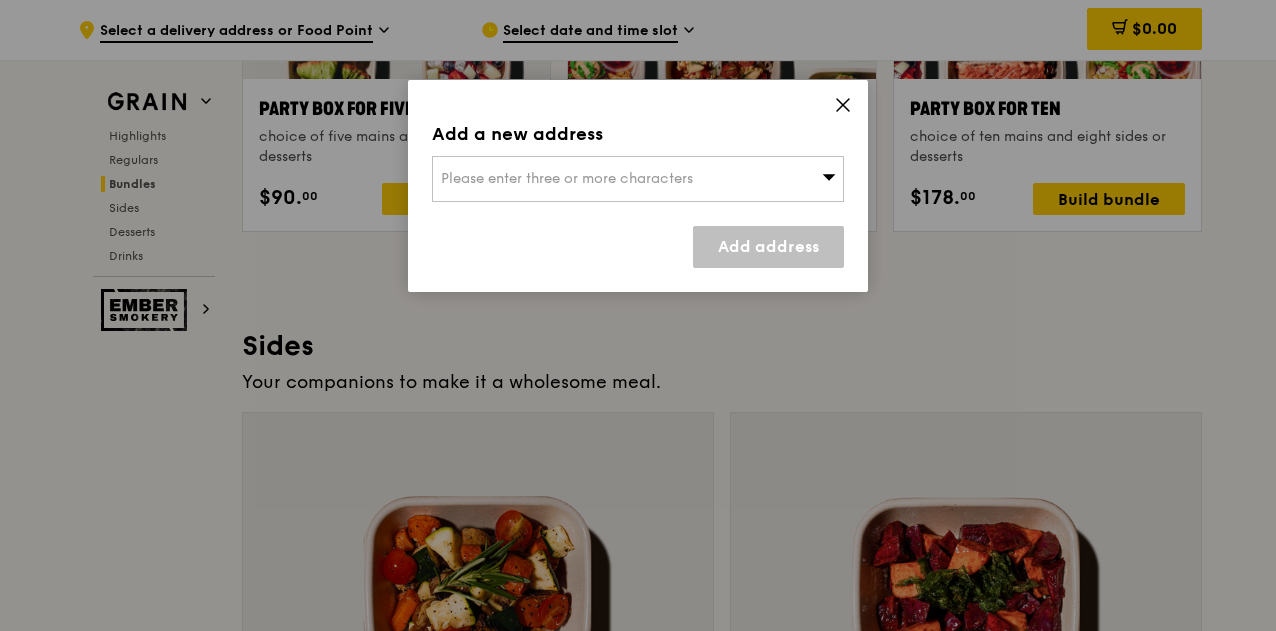 click 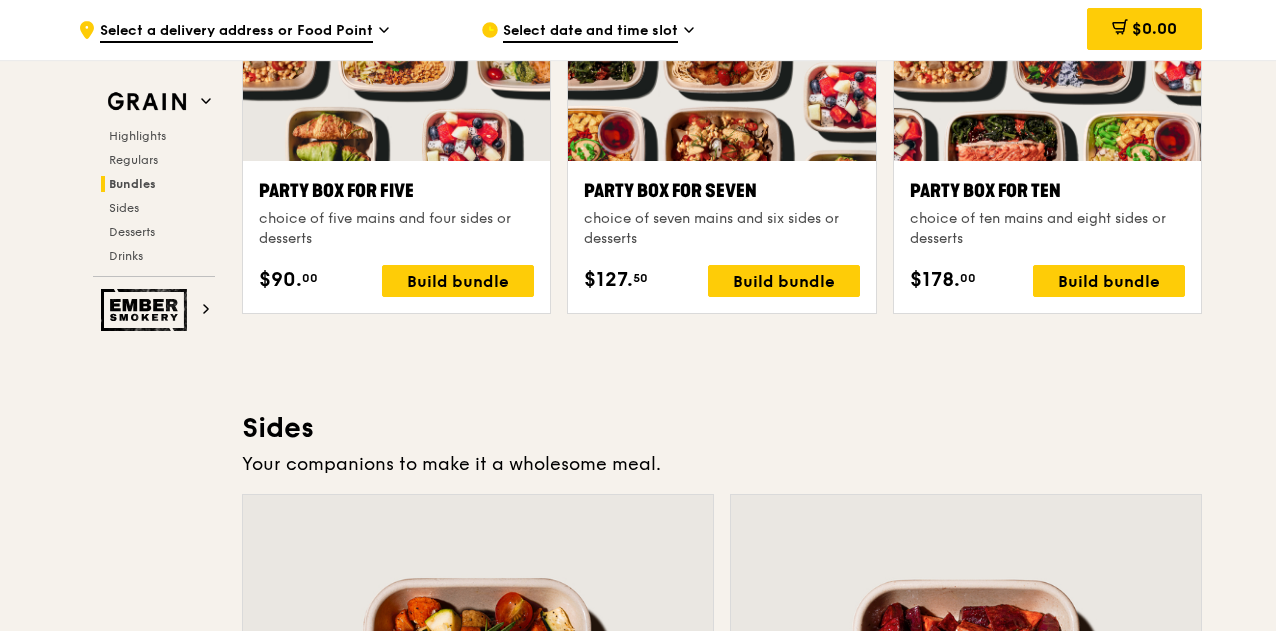 scroll, scrollTop: 3904, scrollLeft: 0, axis: vertical 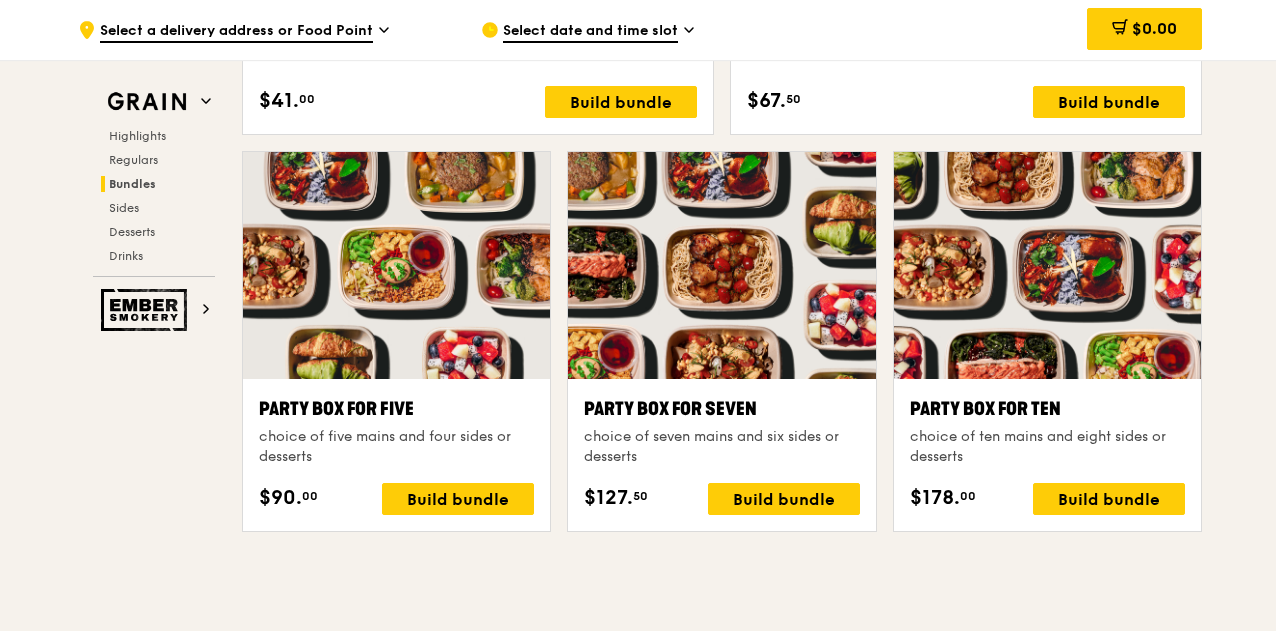 drag, startPoint x: 986, startPoint y: 411, endPoint x: 108, endPoint y: 456, distance: 879.1524 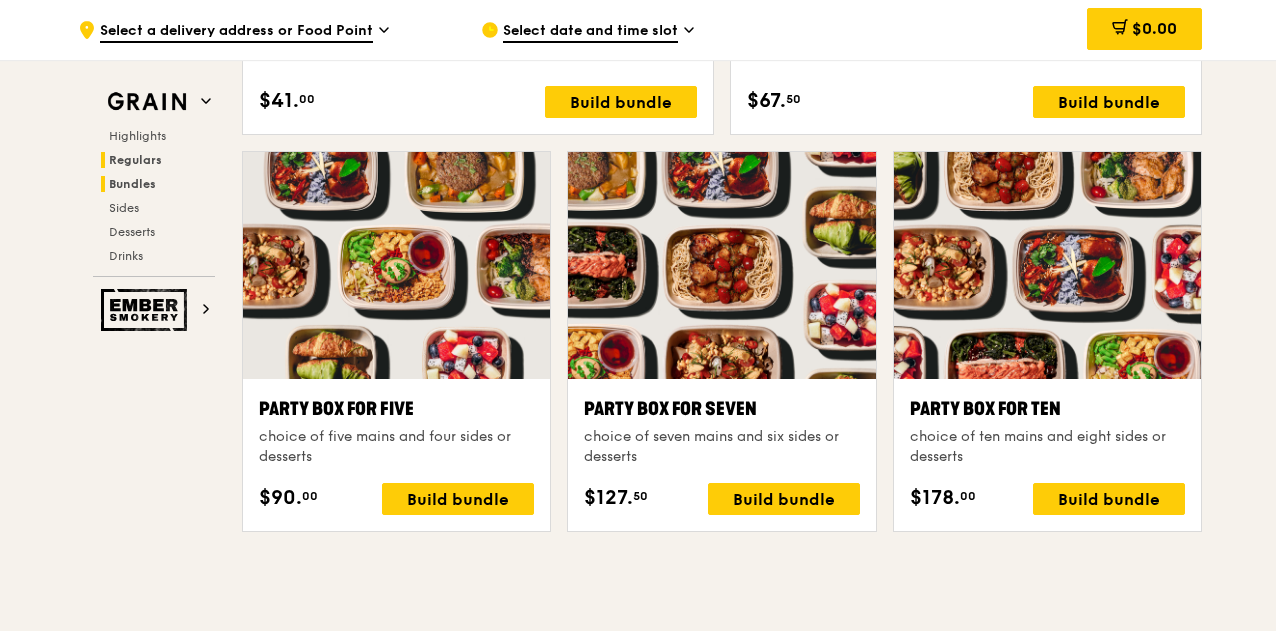 click on "Regulars" at bounding box center (135, 160) 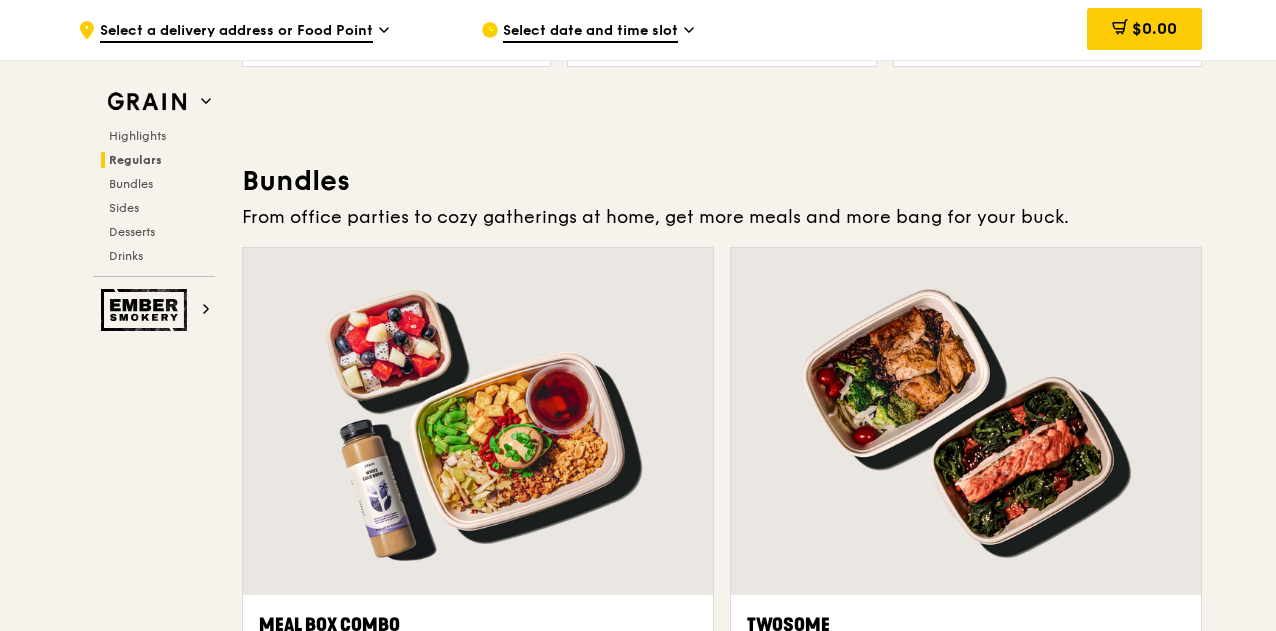 scroll, scrollTop: 2913, scrollLeft: 0, axis: vertical 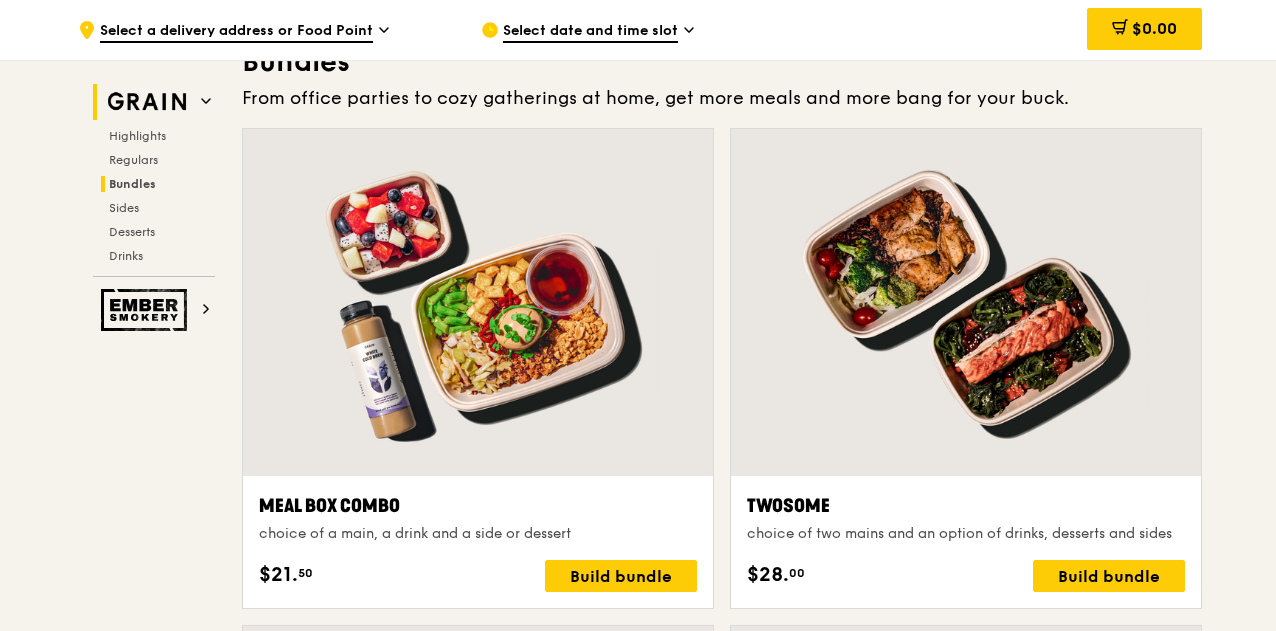 click at bounding box center [147, 102] 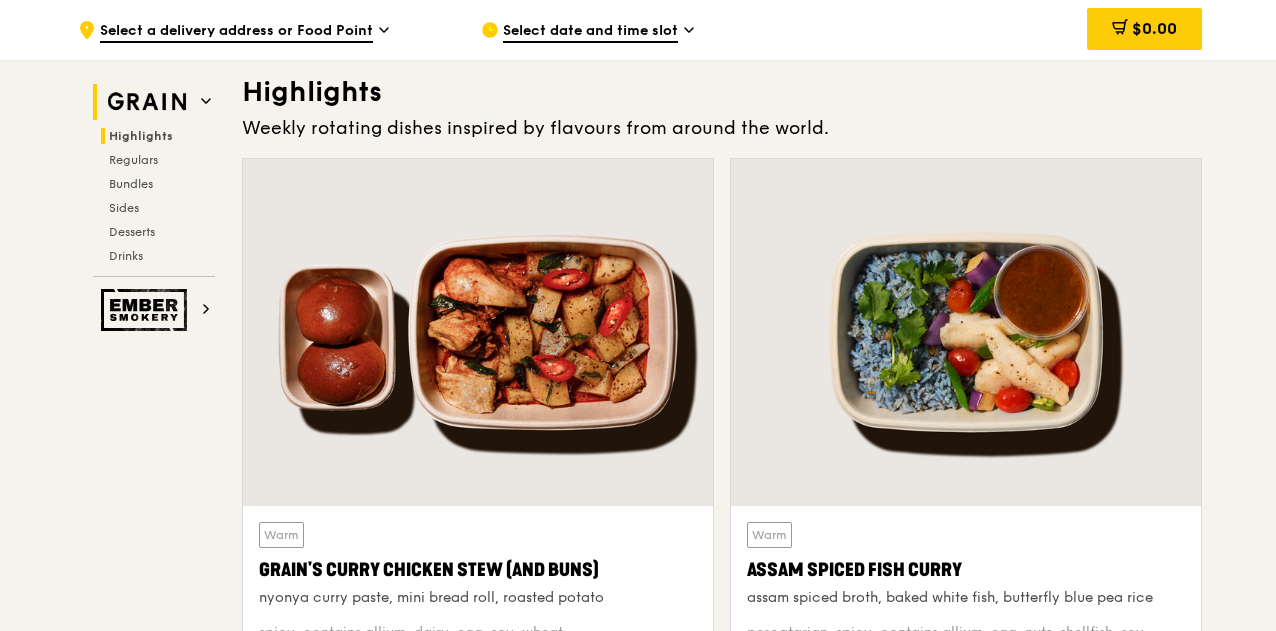 scroll, scrollTop: 564, scrollLeft: 0, axis: vertical 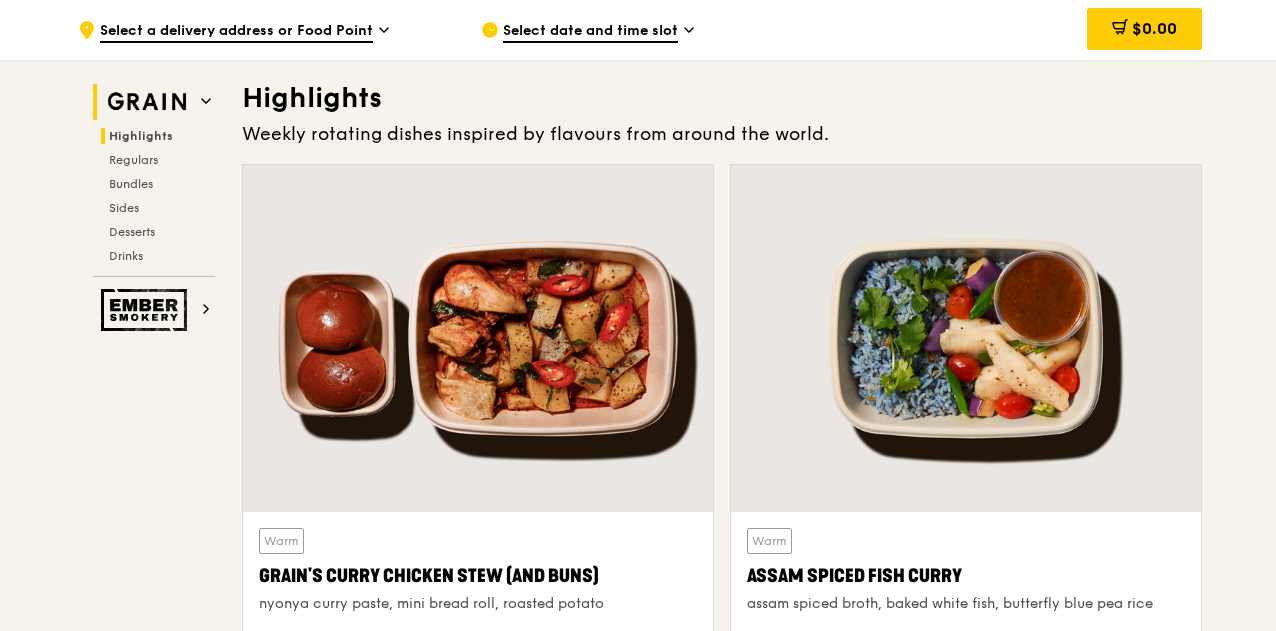 click 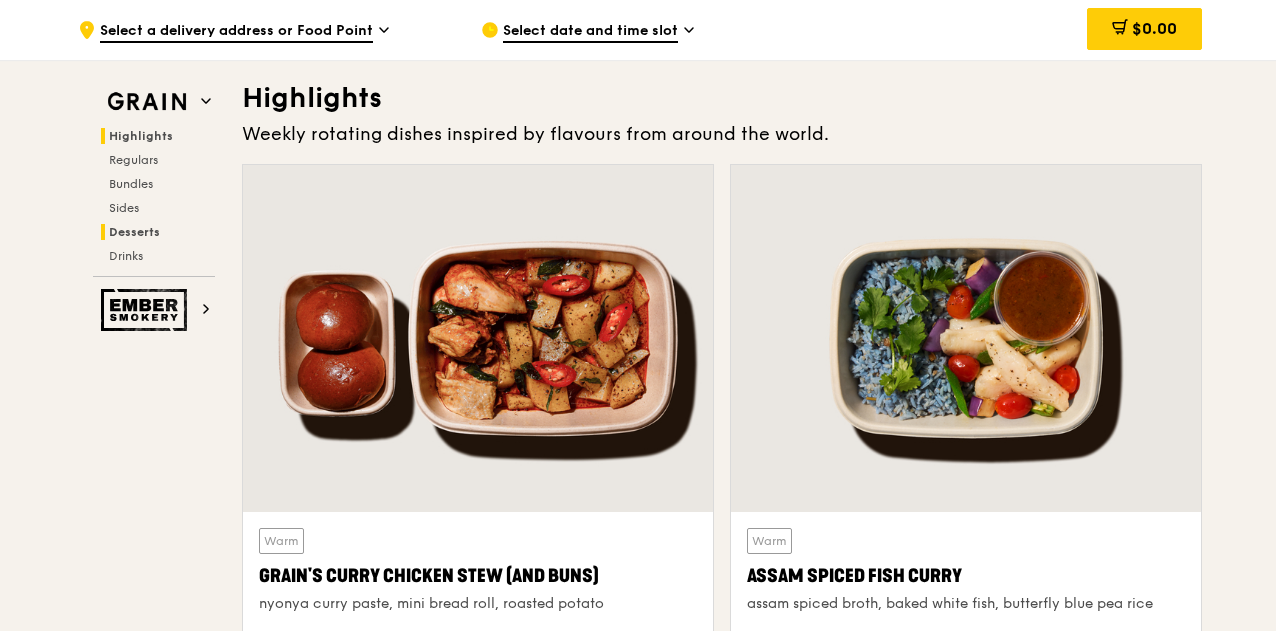 click on "Desserts" at bounding box center (134, 232) 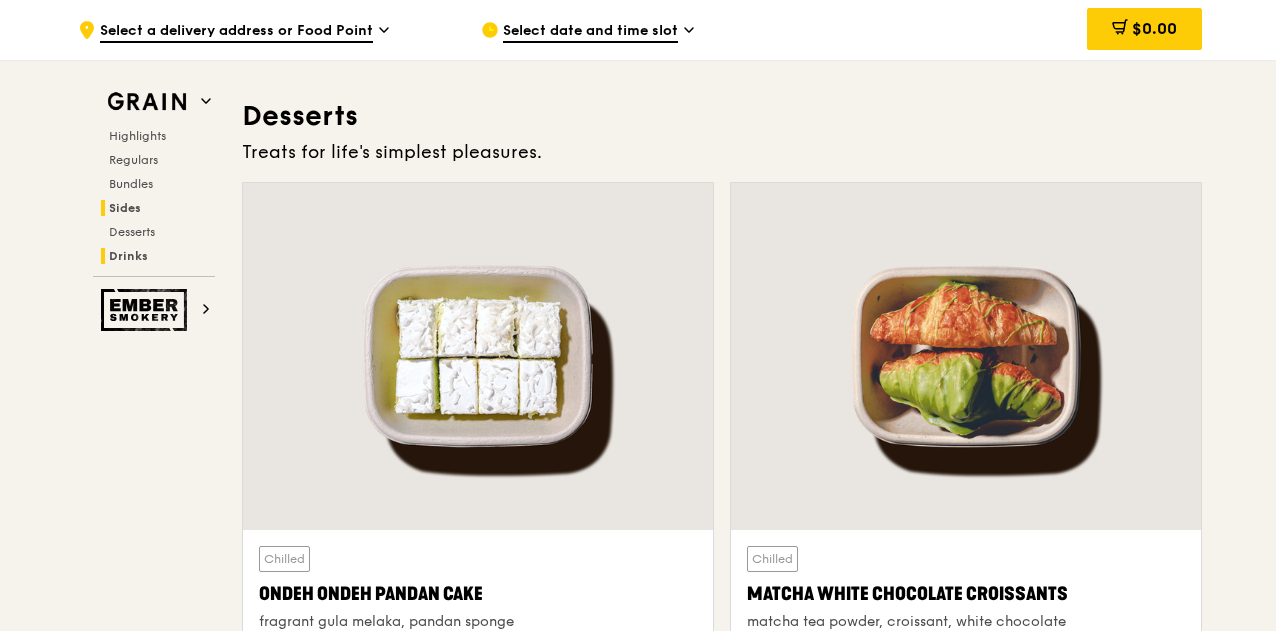 scroll, scrollTop: 5691, scrollLeft: 0, axis: vertical 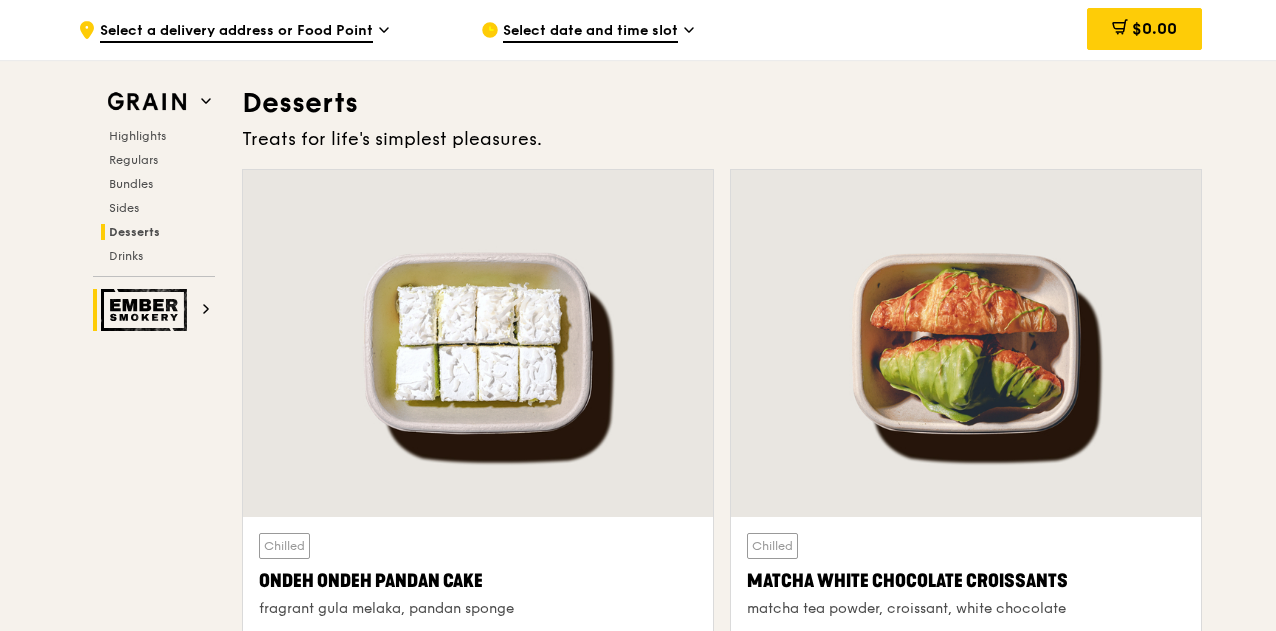 click at bounding box center (147, 310) 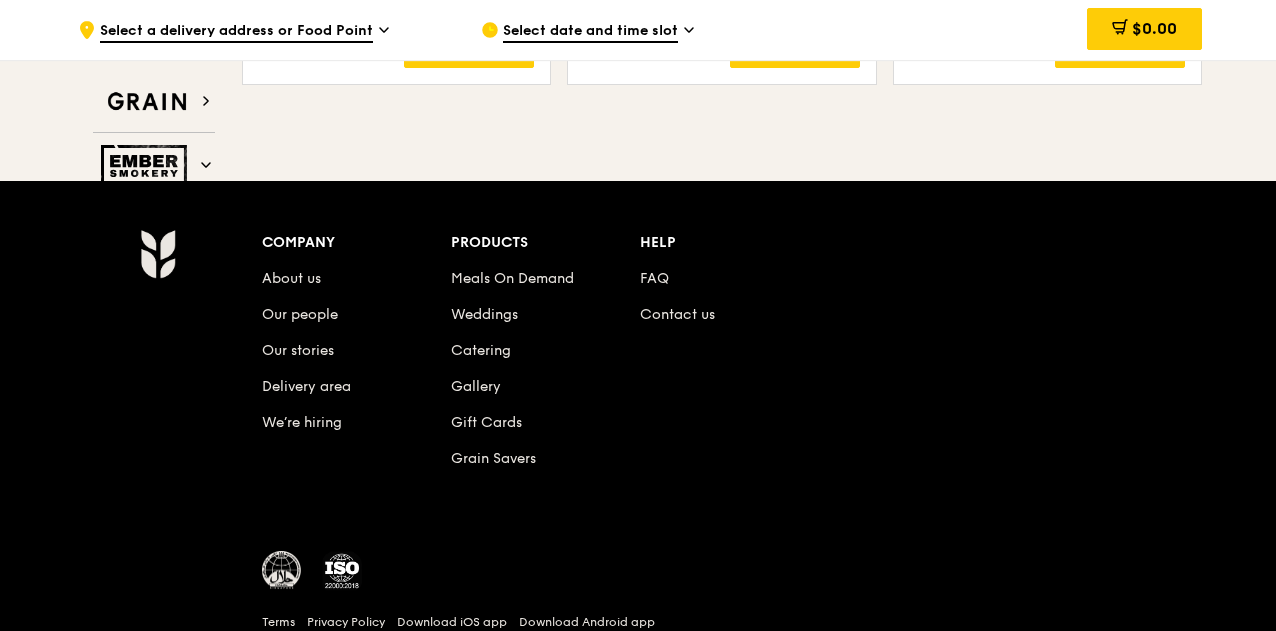 scroll, scrollTop: 2602, scrollLeft: 0, axis: vertical 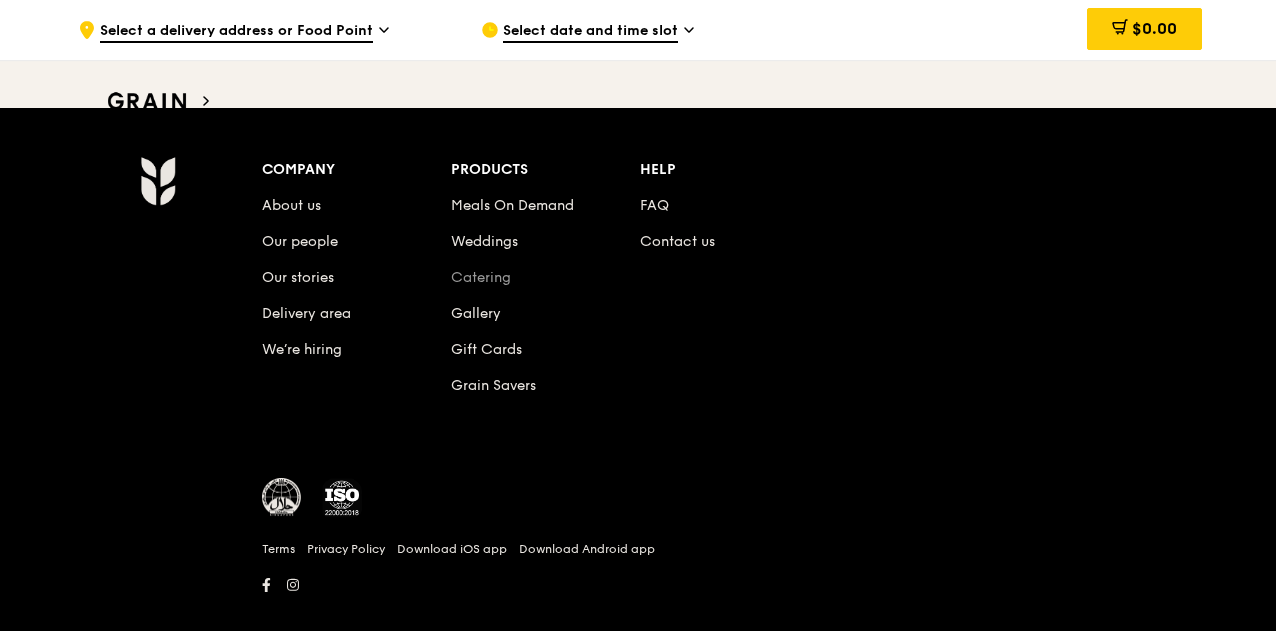 click on "Catering" at bounding box center (481, 277) 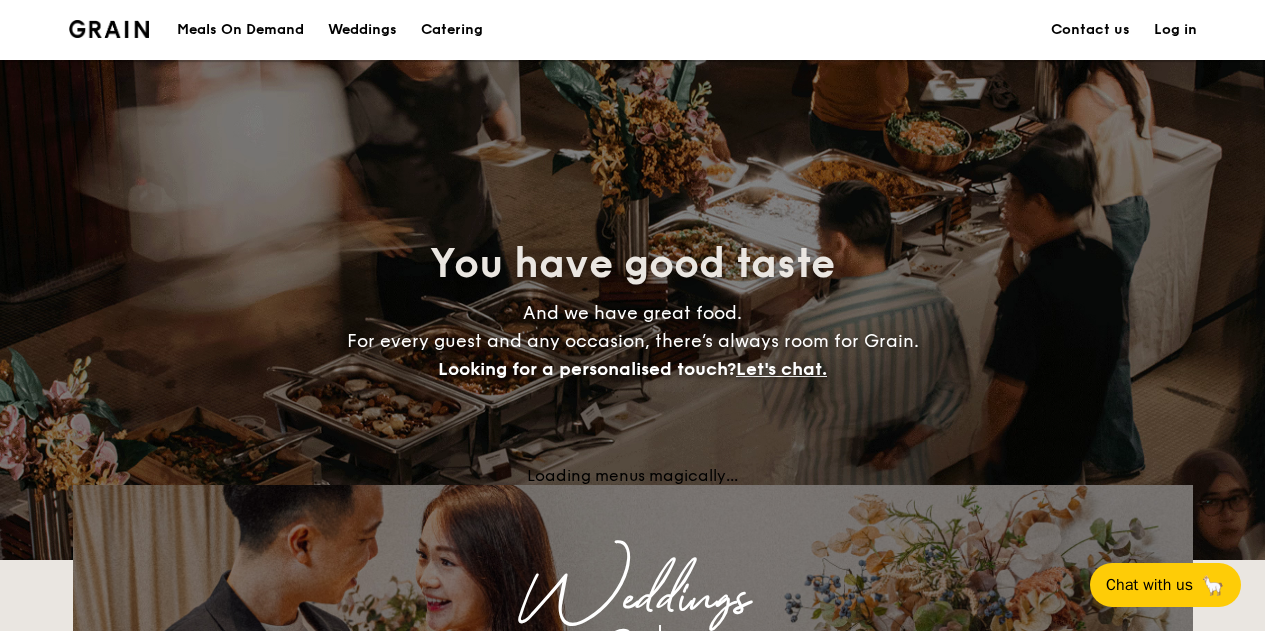 scroll, scrollTop: 260, scrollLeft: 0, axis: vertical 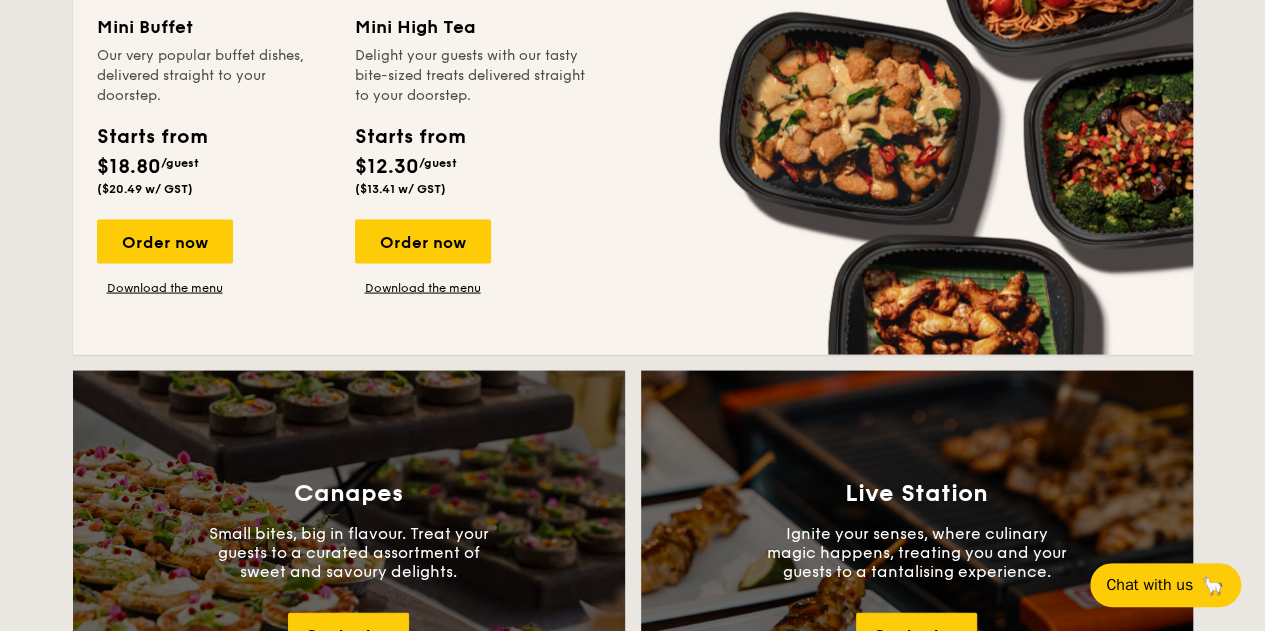 drag, startPoint x: 409, startPoint y: 241, endPoint x: 343, endPoint y: 189, distance: 84.0238 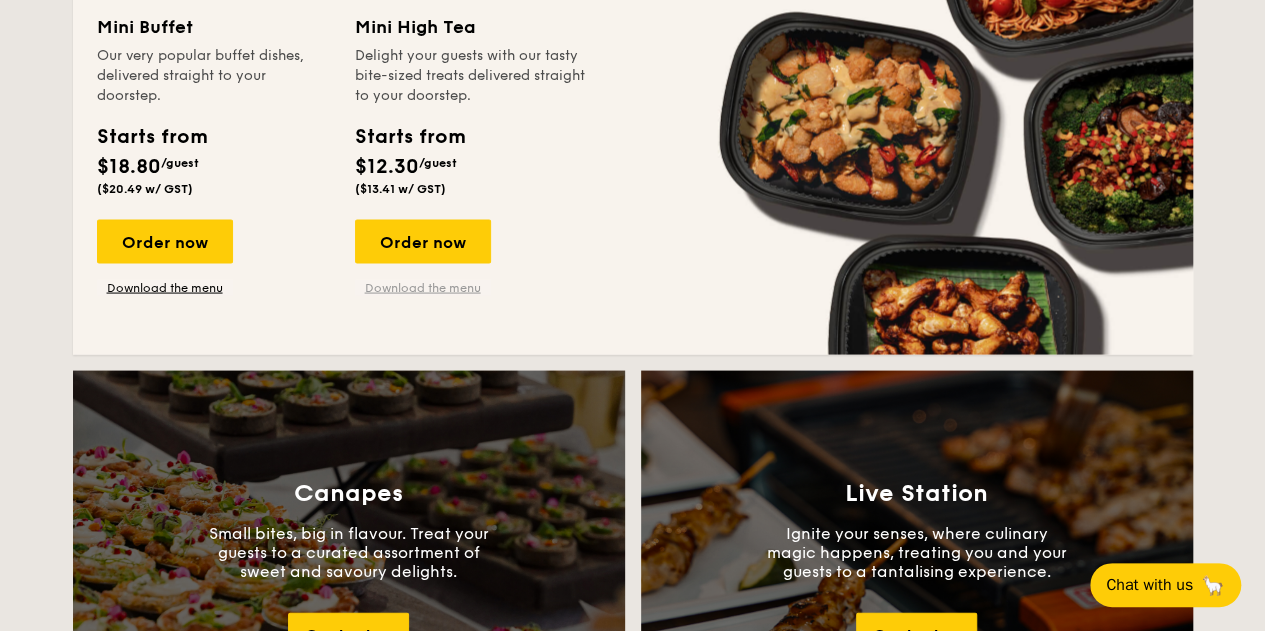 click on "Download the menu" at bounding box center (423, 287) 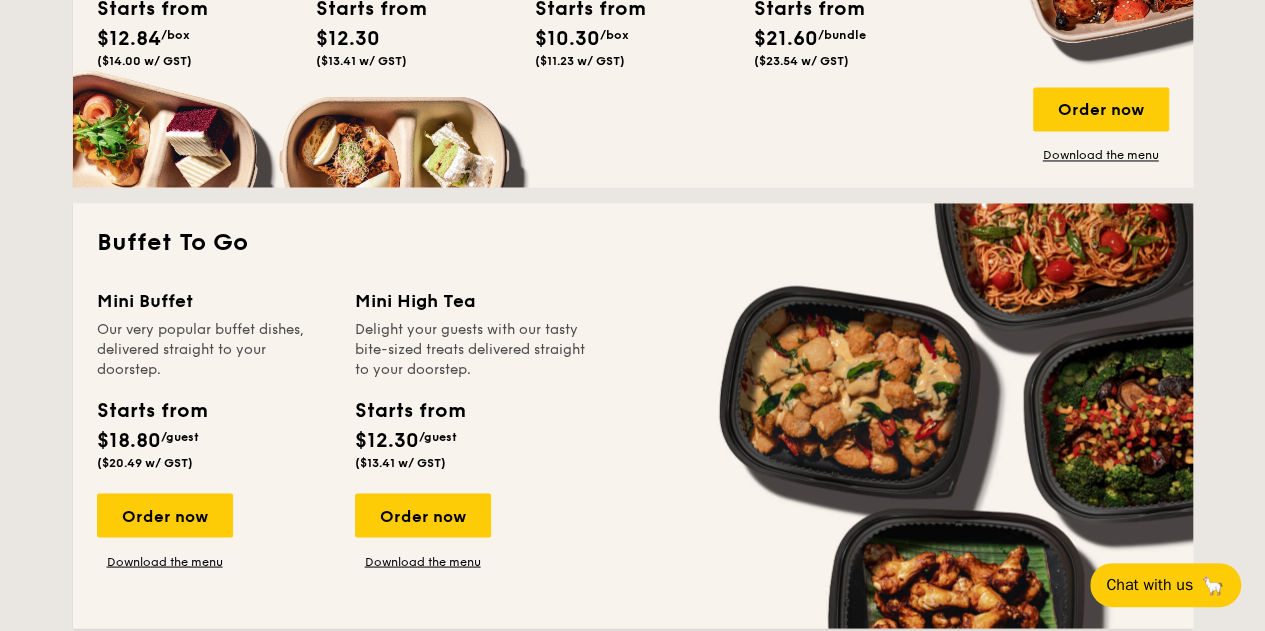 scroll, scrollTop: 1260, scrollLeft: 0, axis: vertical 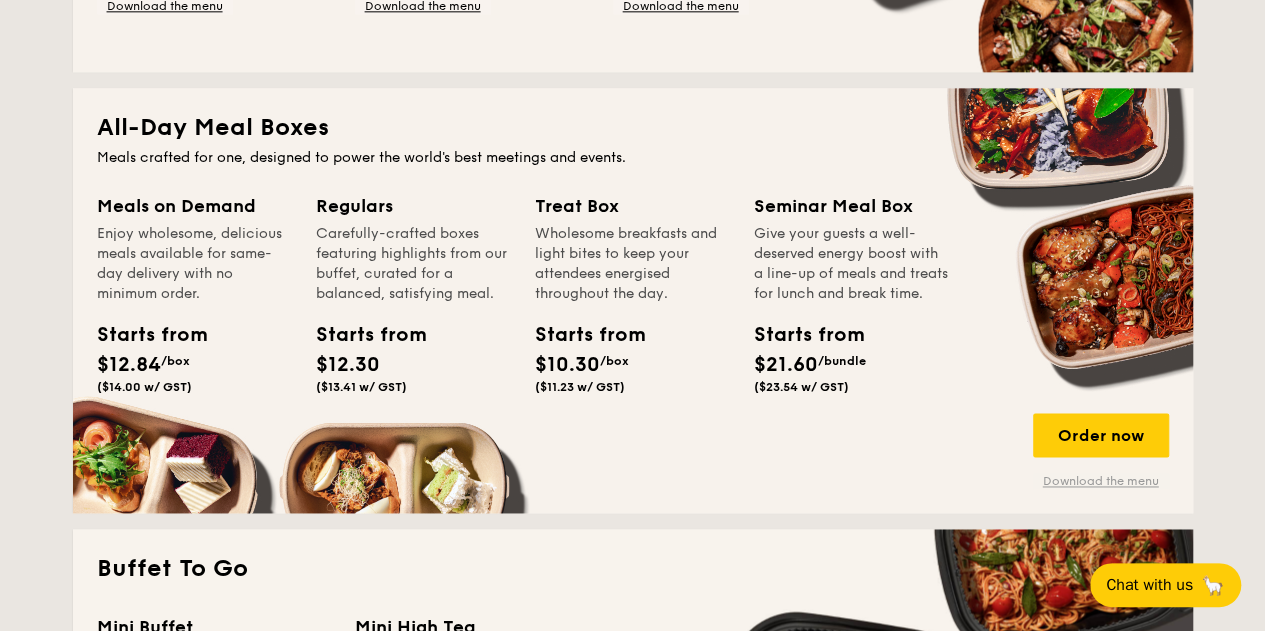 click on "Download the menu" at bounding box center (1101, 481) 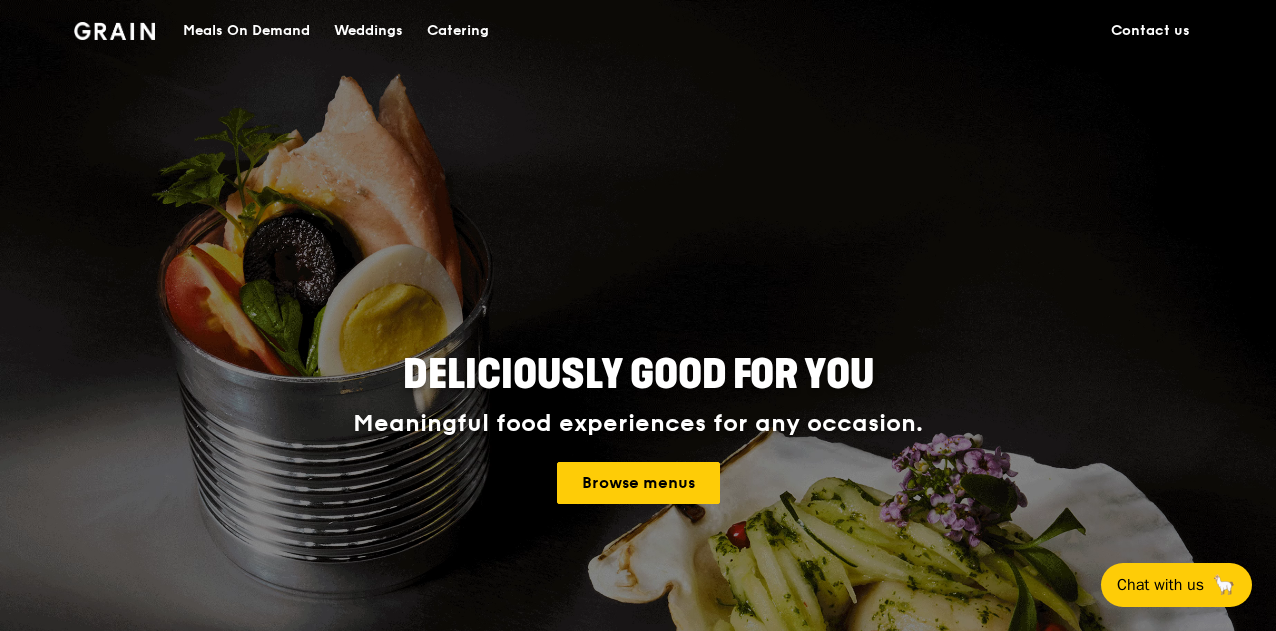 scroll, scrollTop: 0, scrollLeft: 0, axis: both 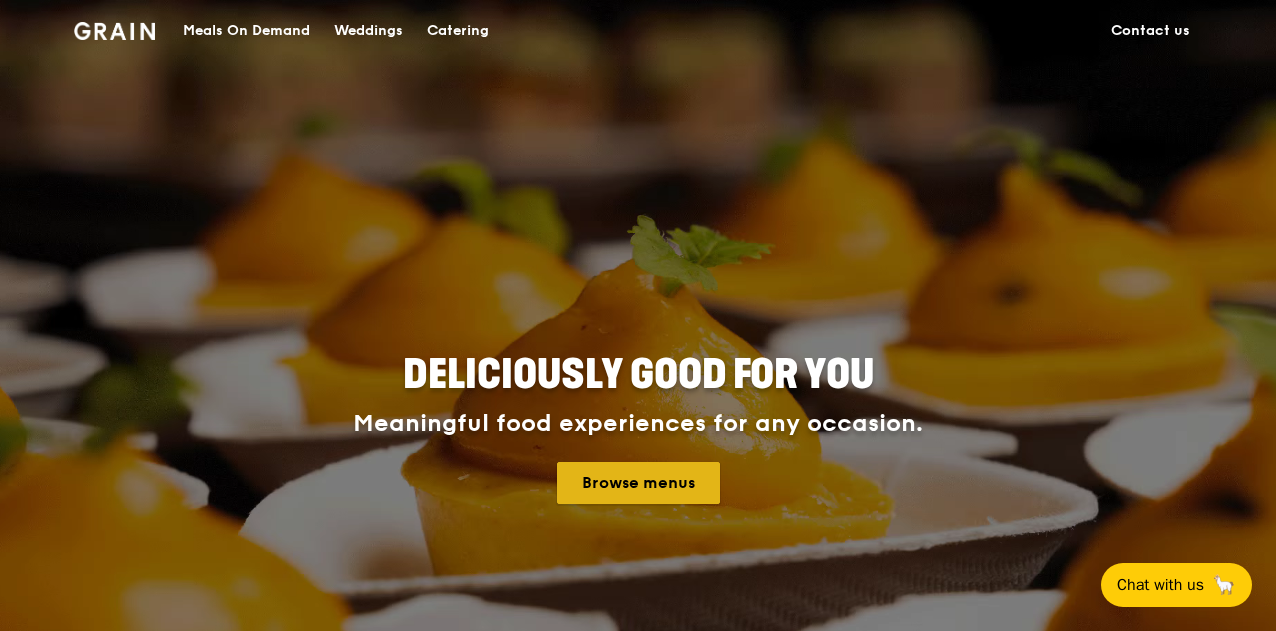 click on "Browse menus" at bounding box center [638, 483] 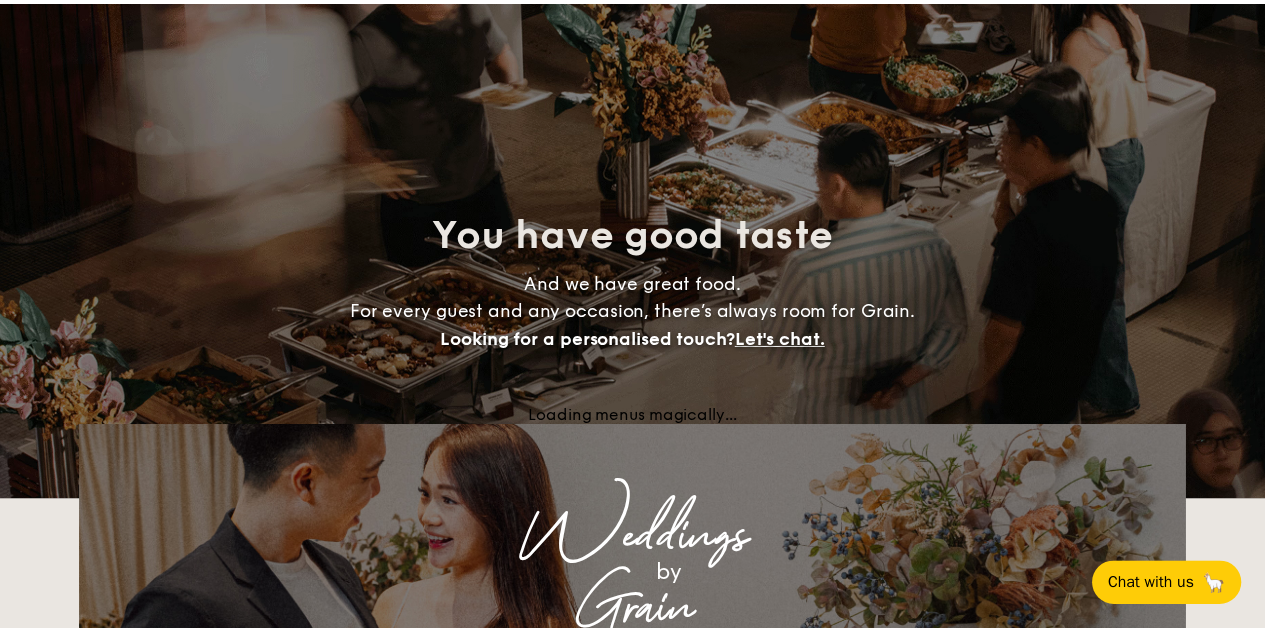 scroll, scrollTop: 0, scrollLeft: 0, axis: both 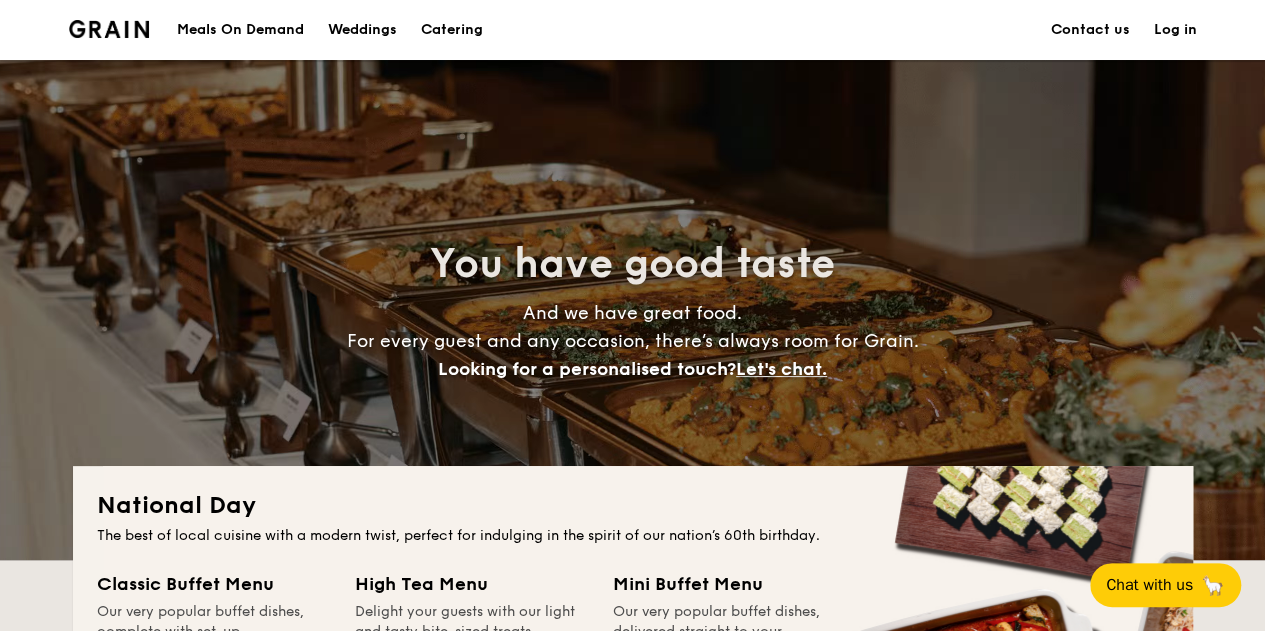 click on "Meals On Demand" at bounding box center [240, 30] 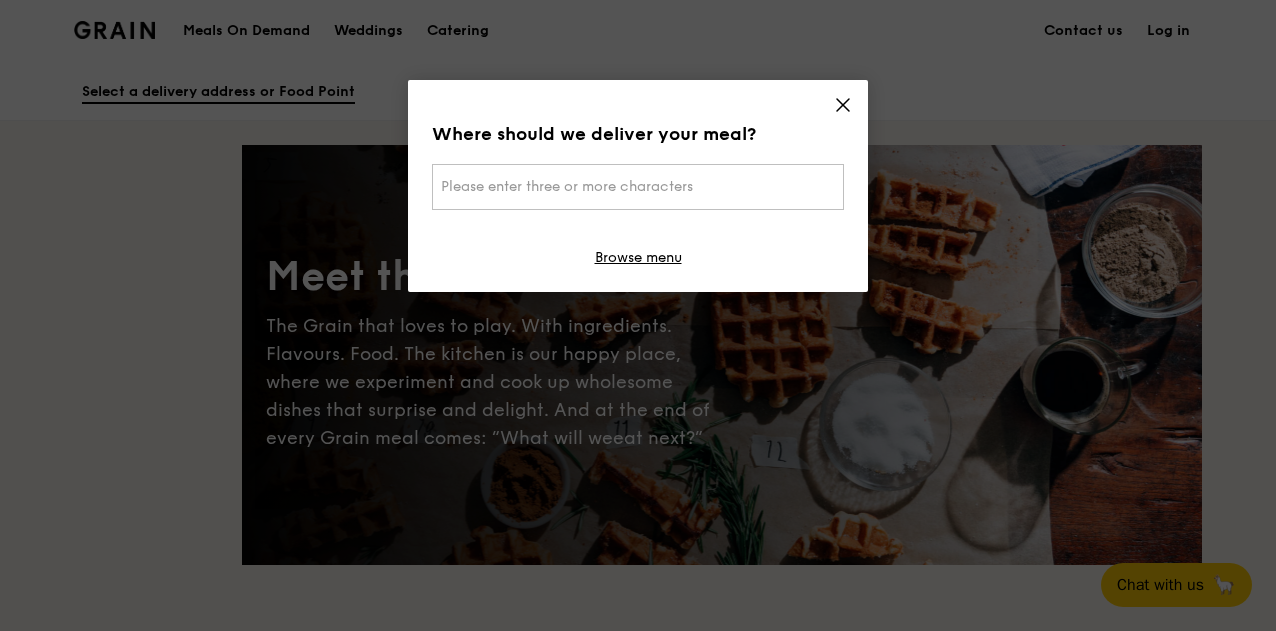 scroll, scrollTop: 0, scrollLeft: 0, axis: both 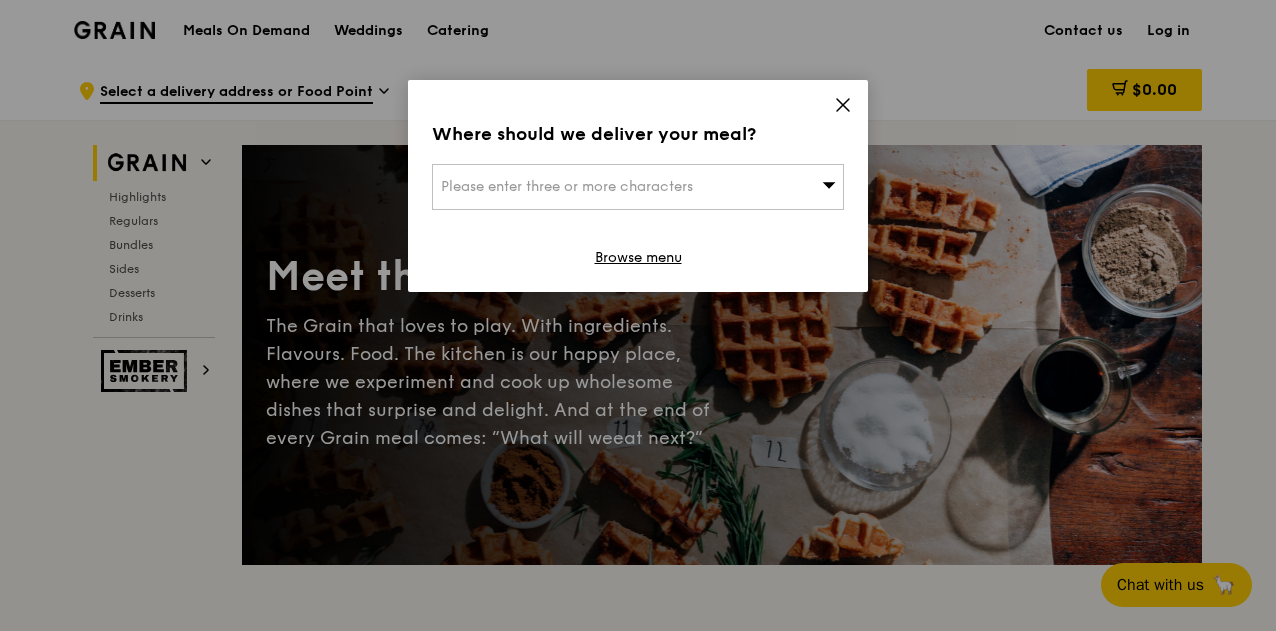 click 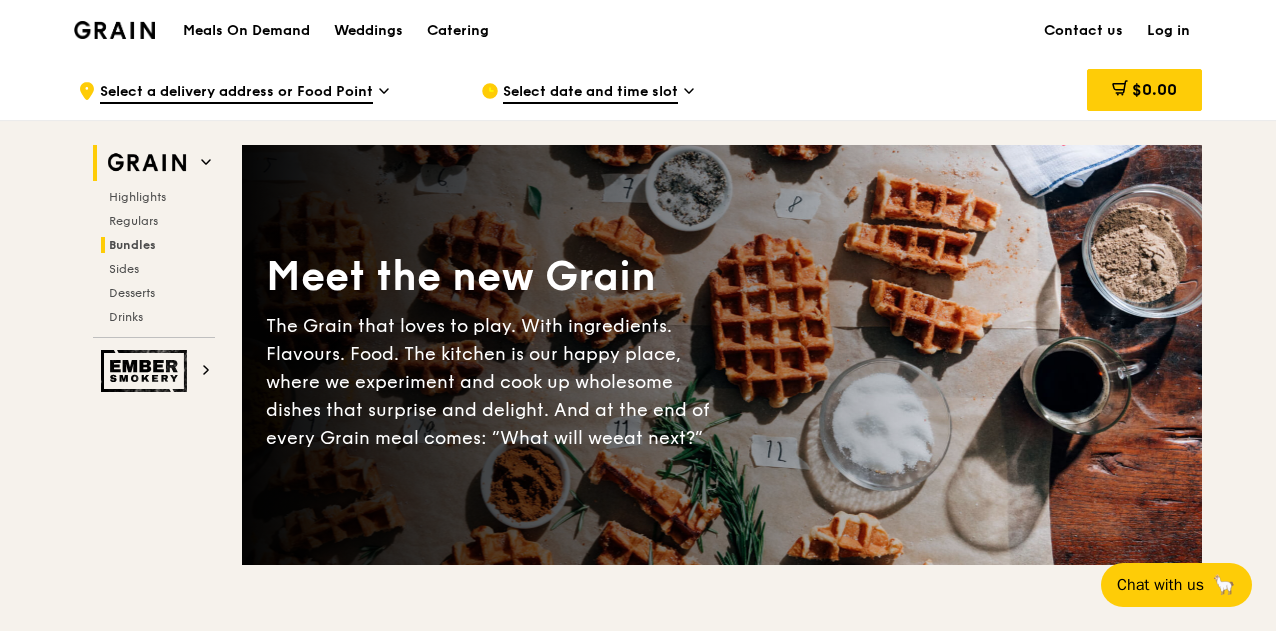 click on "Bundles" at bounding box center (132, 245) 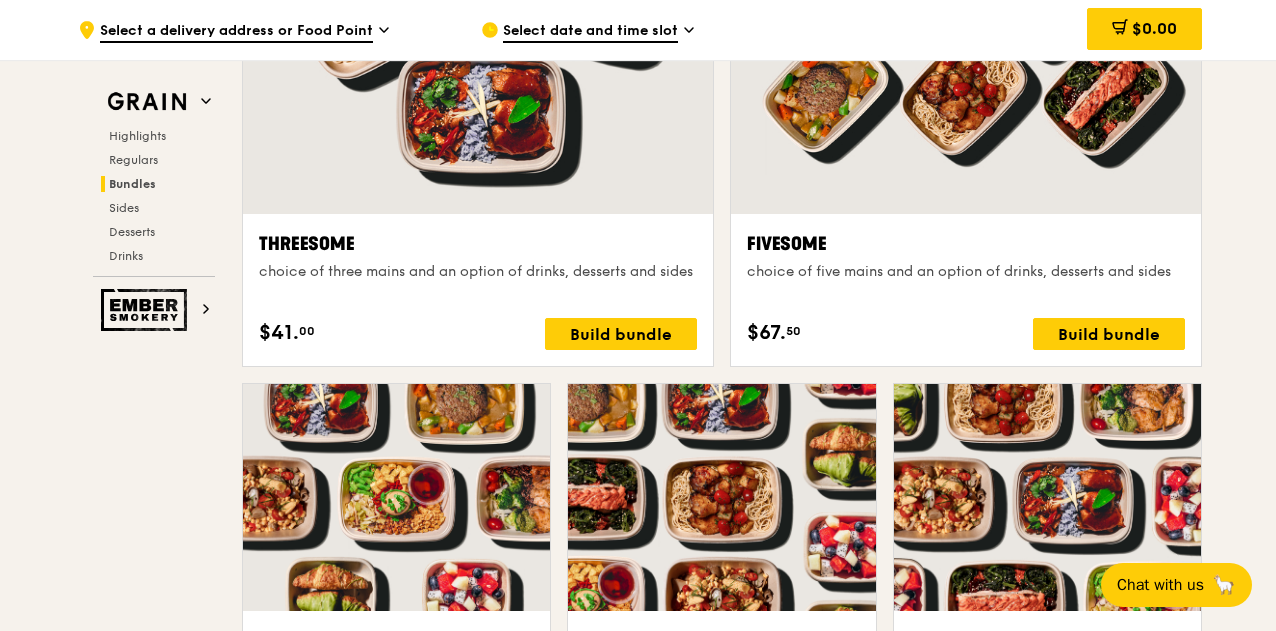 scroll, scrollTop: 3776, scrollLeft: 0, axis: vertical 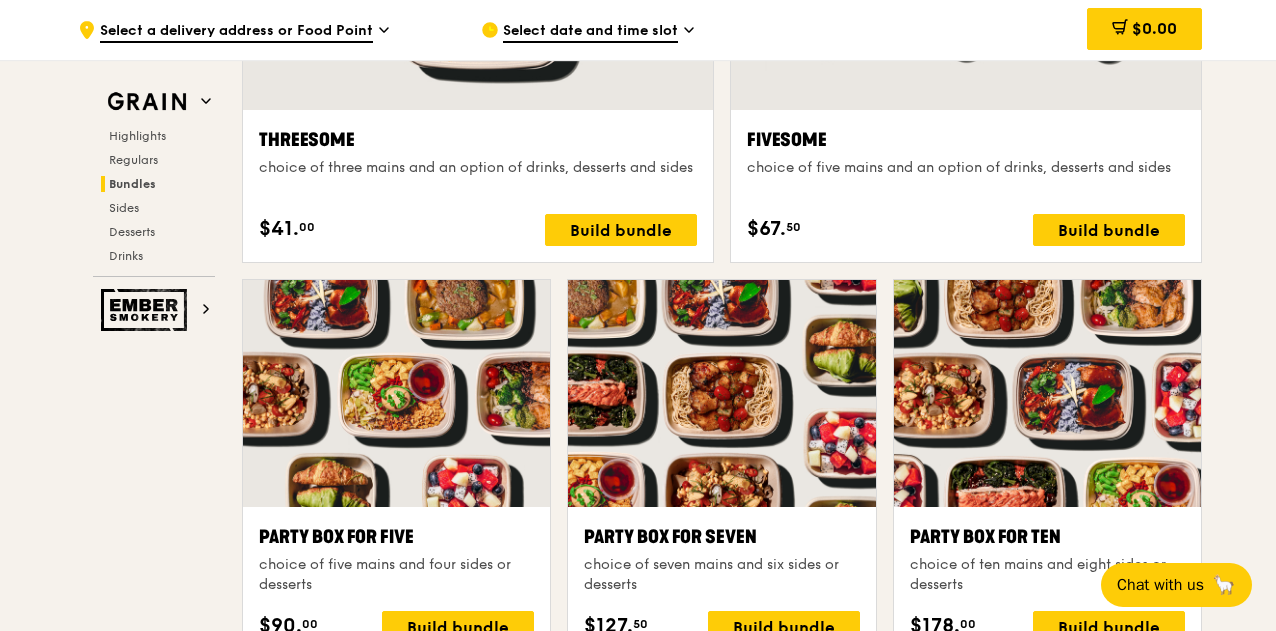 drag, startPoint x: 814, startPoint y: 141, endPoint x: 1260, endPoint y: 89, distance: 449.02115 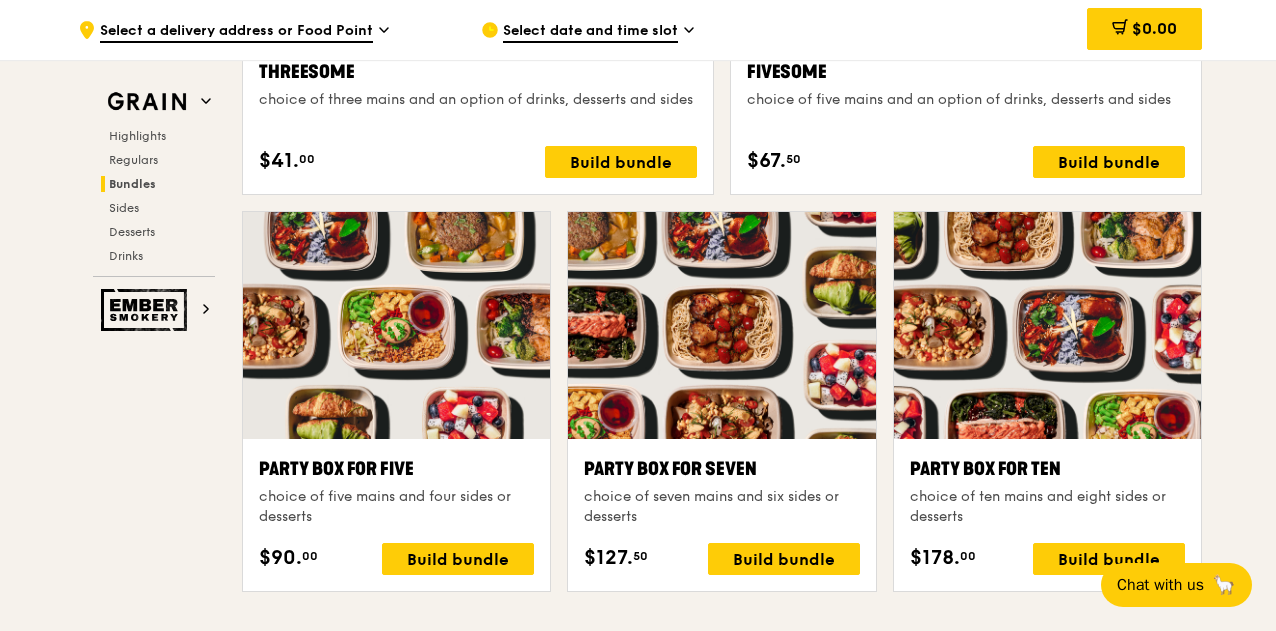 scroll, scrollTop: 3876, scrollLeft: 0, axis: vertical 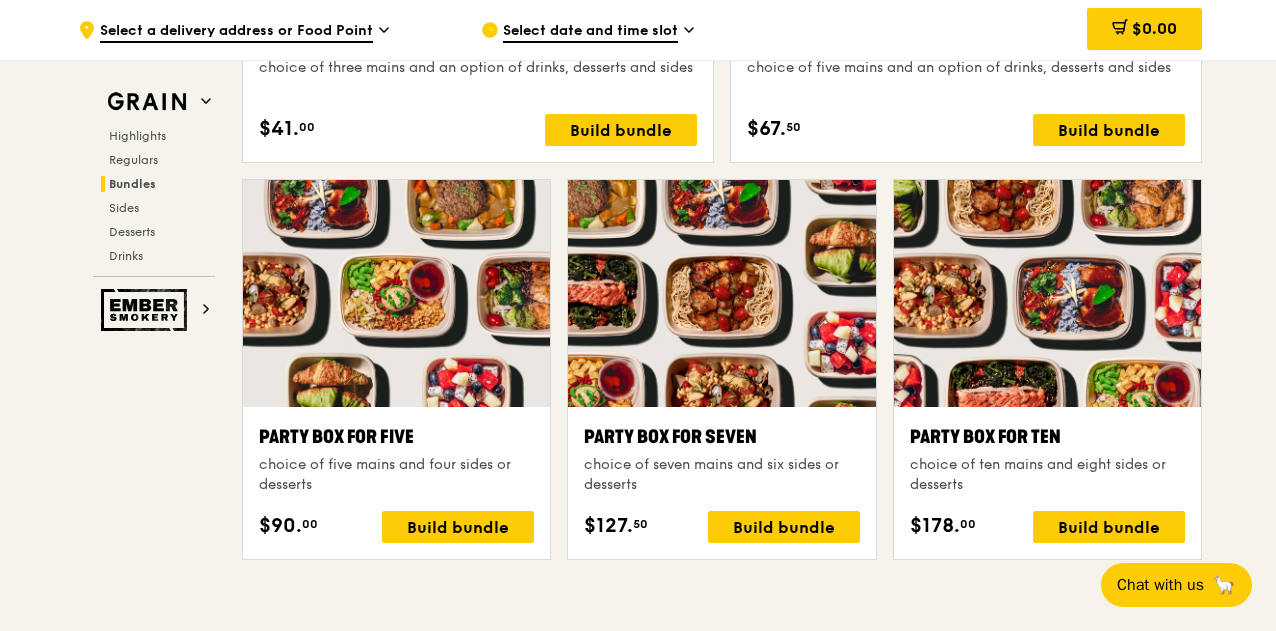 drag, startPoint x: 1111, startPoint y: 135, endPoint x: 1272, endPoint y: 109, distance: 163.08586 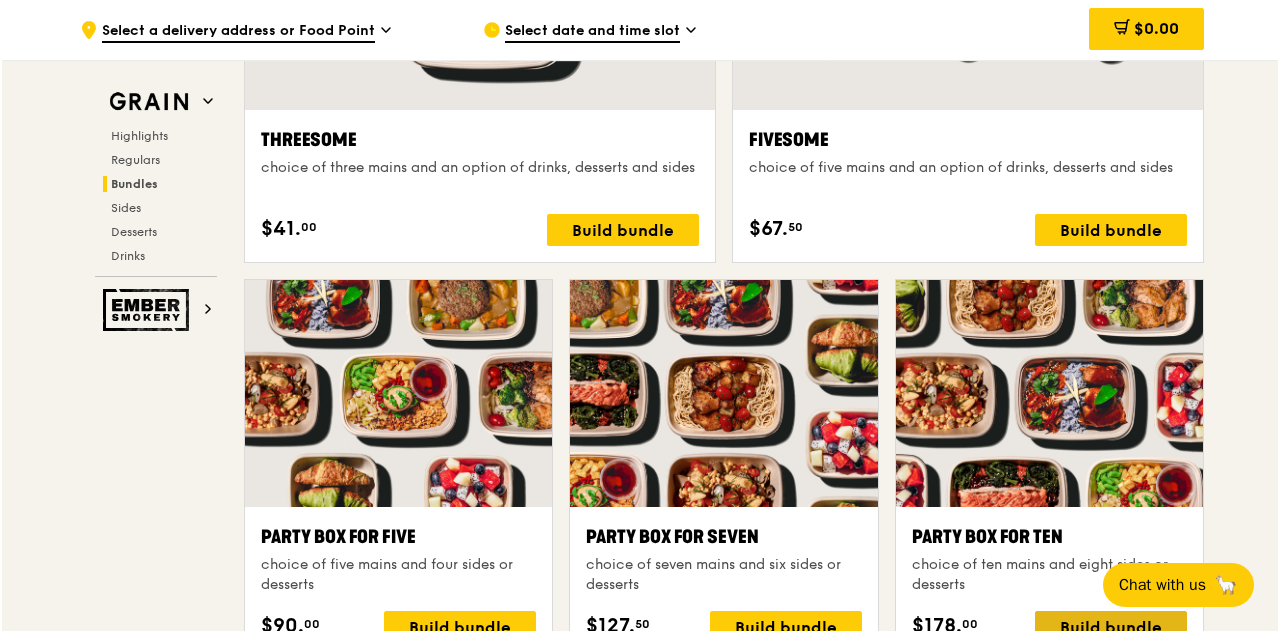 scroll, scrollTop: 3576, scrollLeft: 0, axis: vertical 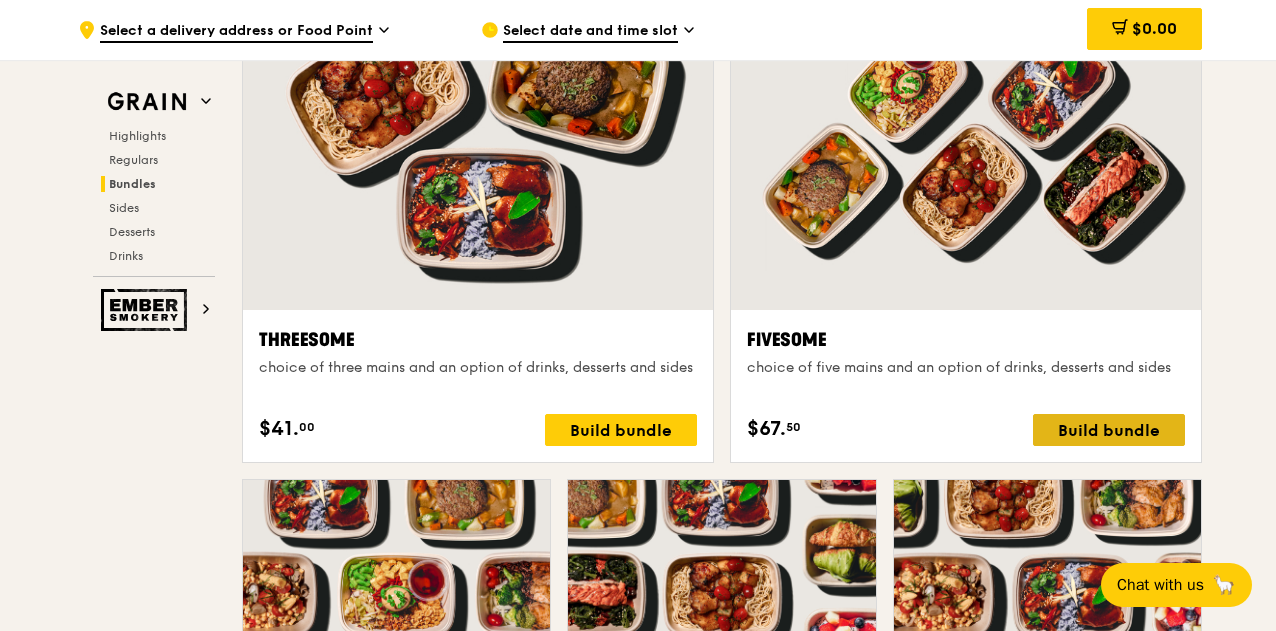 click on "Build bundle" at bounding box center [1109, 430] 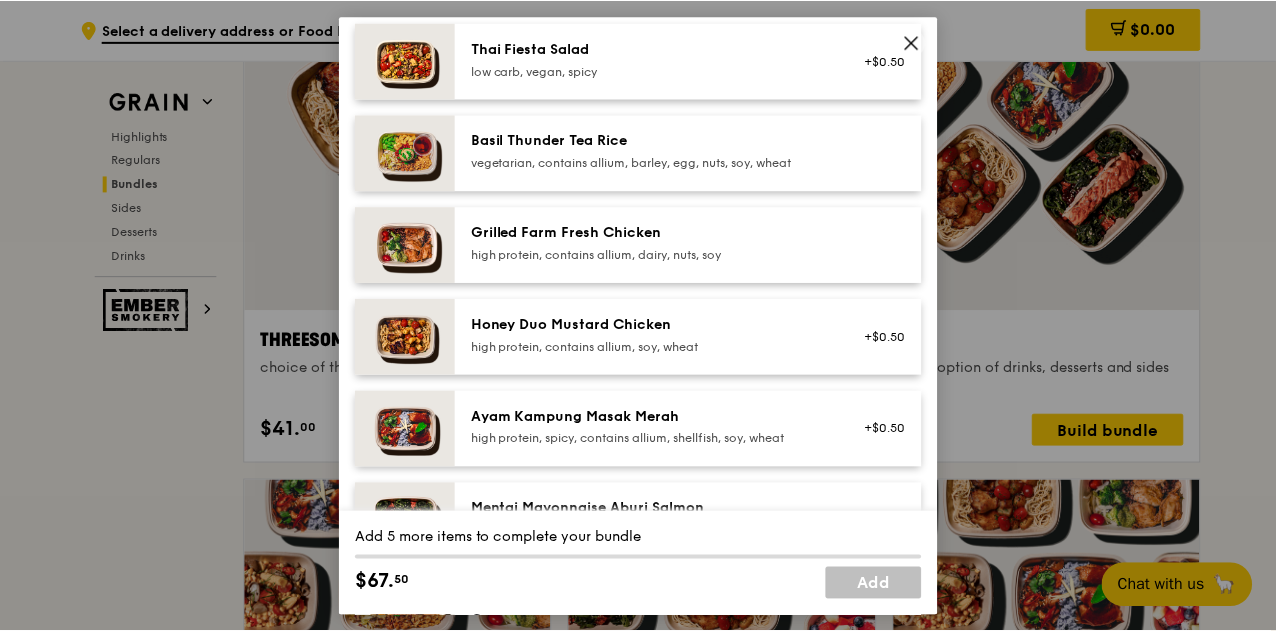 scroll, scrollTop: 188, scrollLeft: 0, axis: vertical 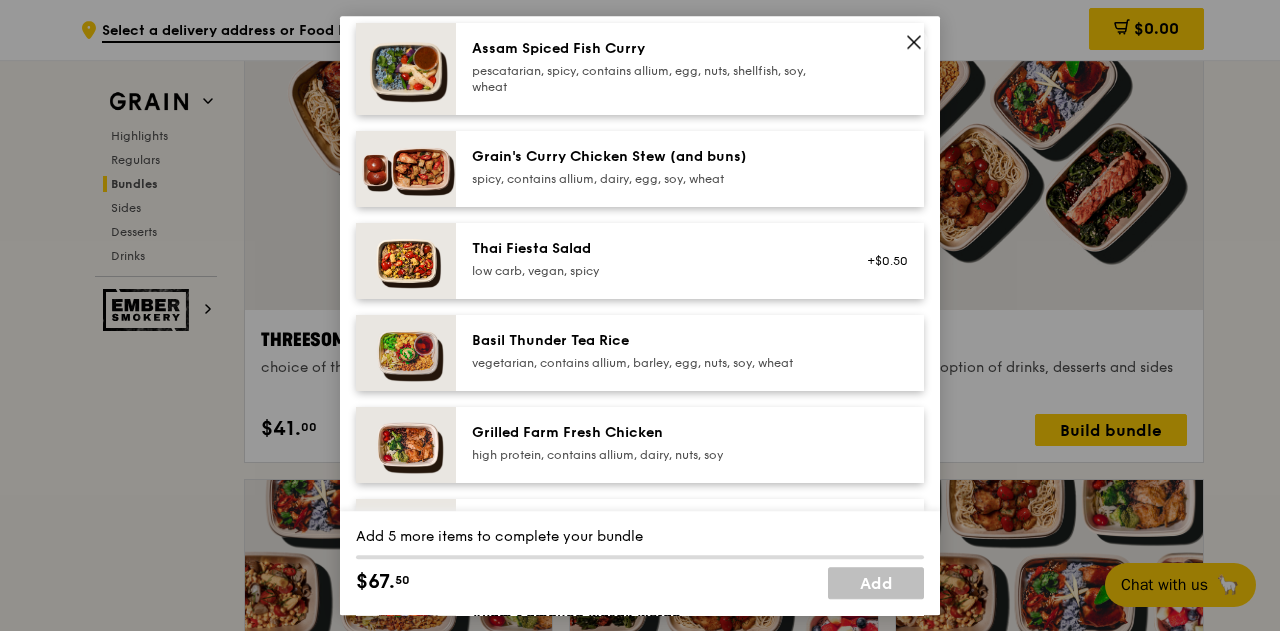click on "Grilled Farm Fresh Chicken" at bounding box center (651, 433) 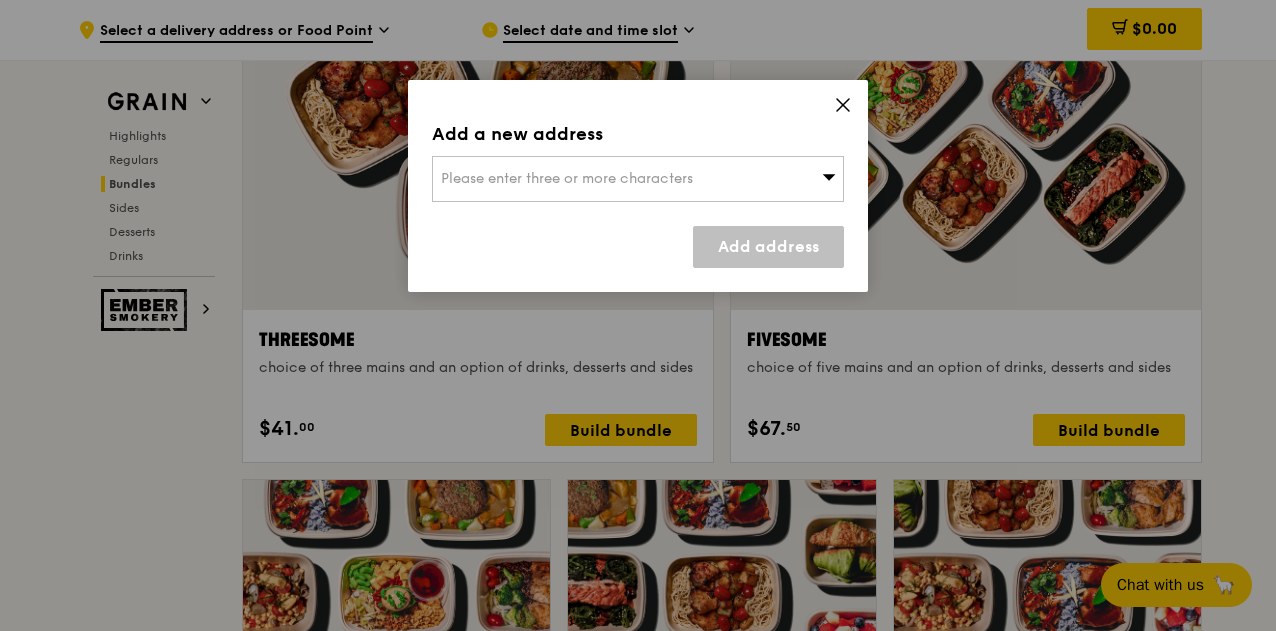 drag, startPoint x: 578, startPoint y: 137, endPoint x: 567, endPoint y: 154, distance: 20.248457 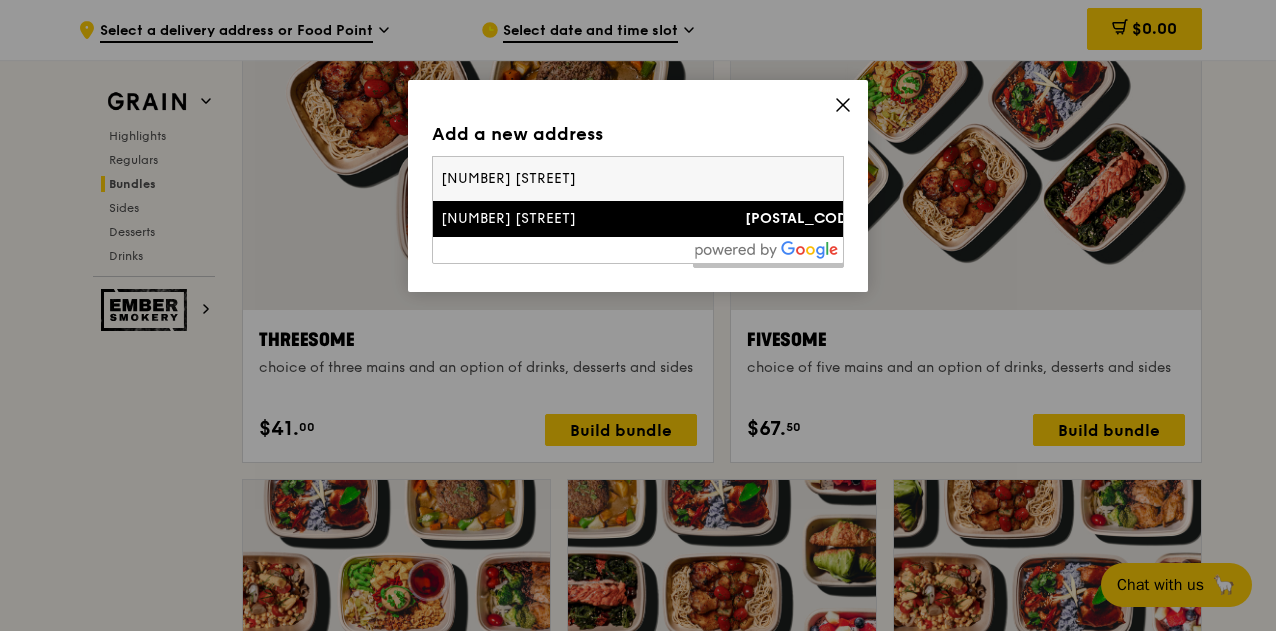type on "21 yung ho road" 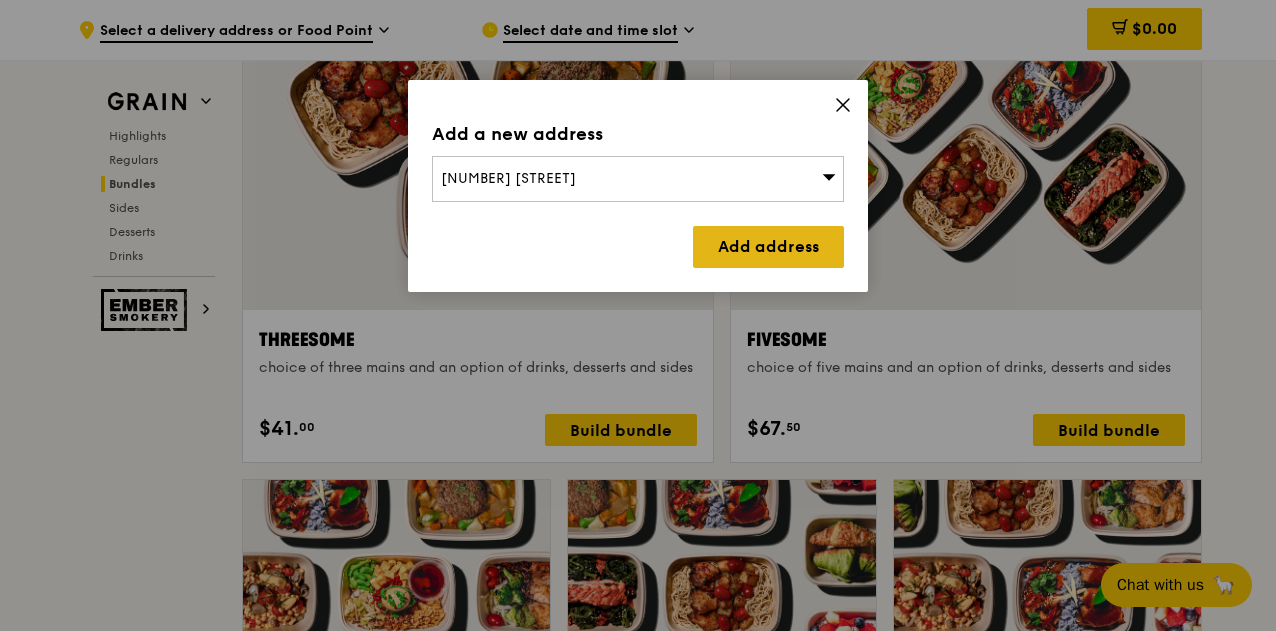 click on "Add address" at bounding box center [768, 247] 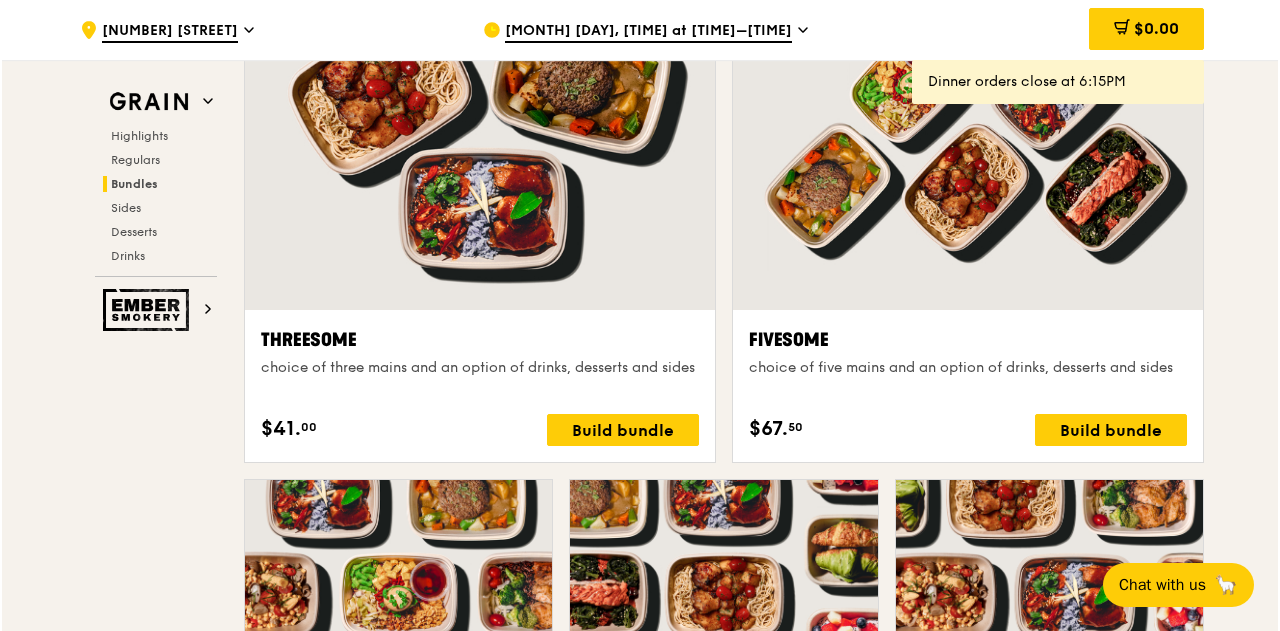 scroll, scrollTop: 3676, scrollLeft: 0, axis: vertical 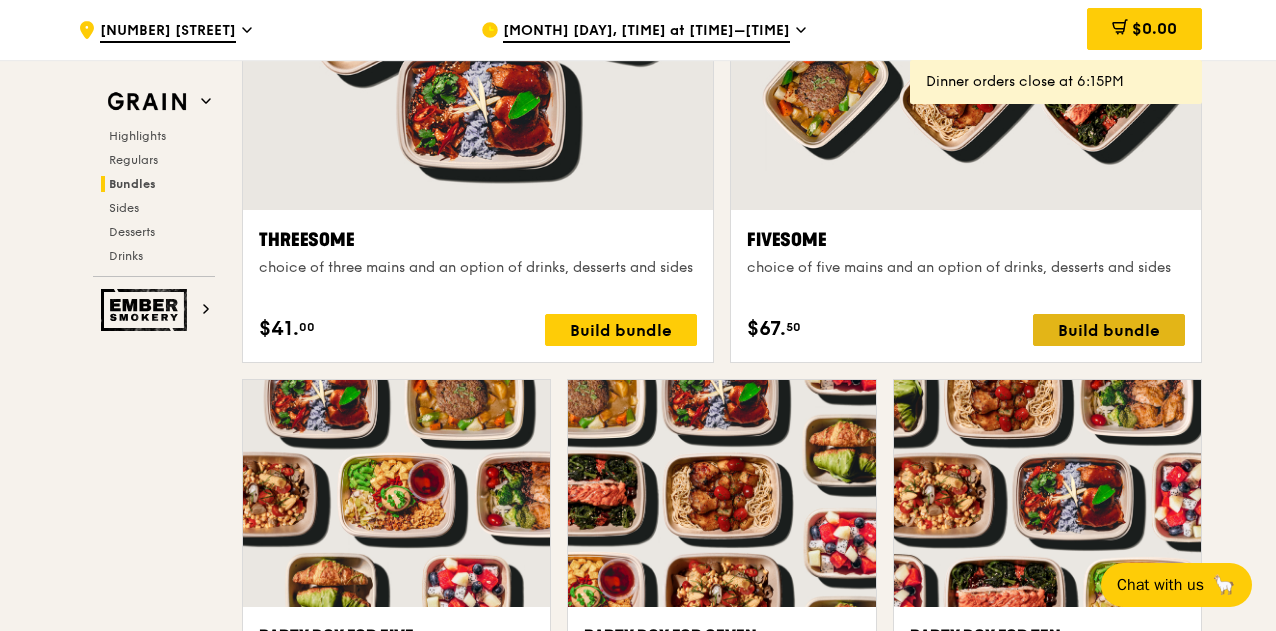 click on "Build bundle" at bounding box center [1109, 330] 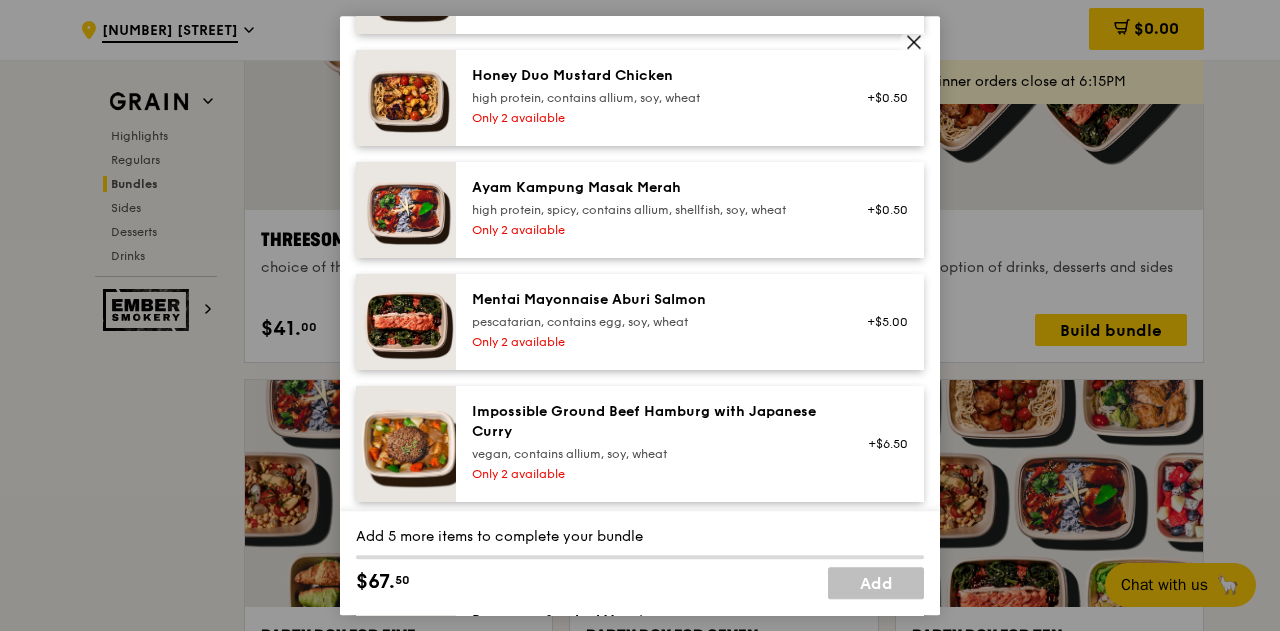 scroll, scrollTop: 600, scrollLeft: 0, axis: vertical 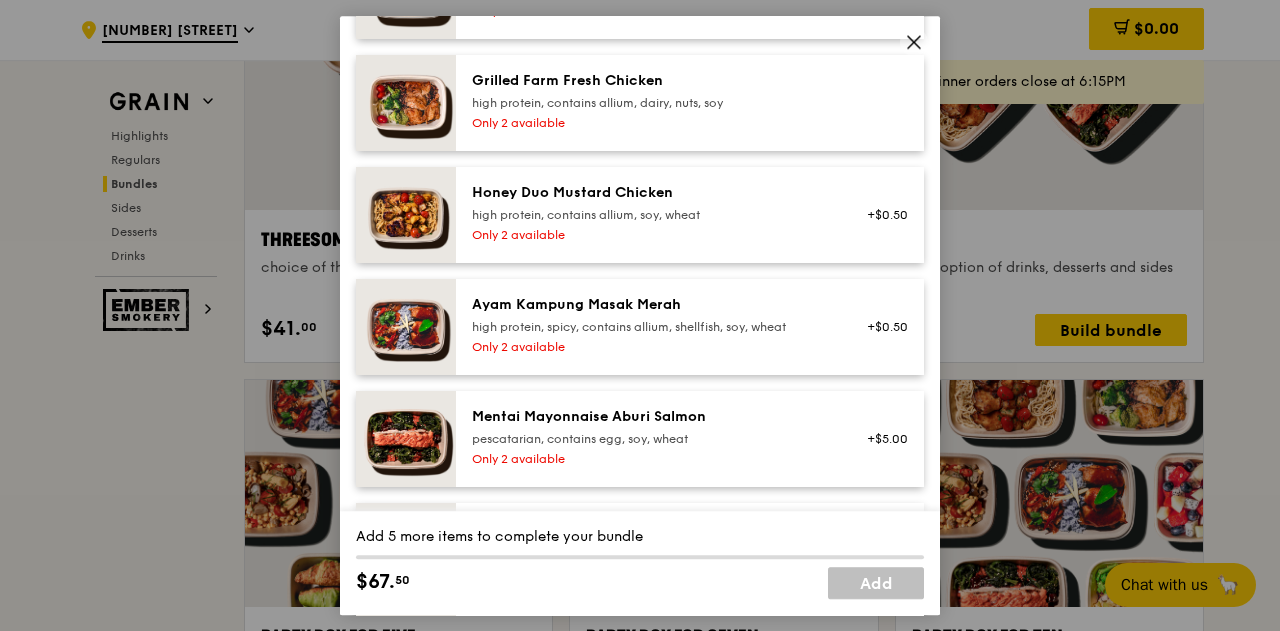 click on "high protein, contains allium, soy, wheat" at bounding box center [651, 215] 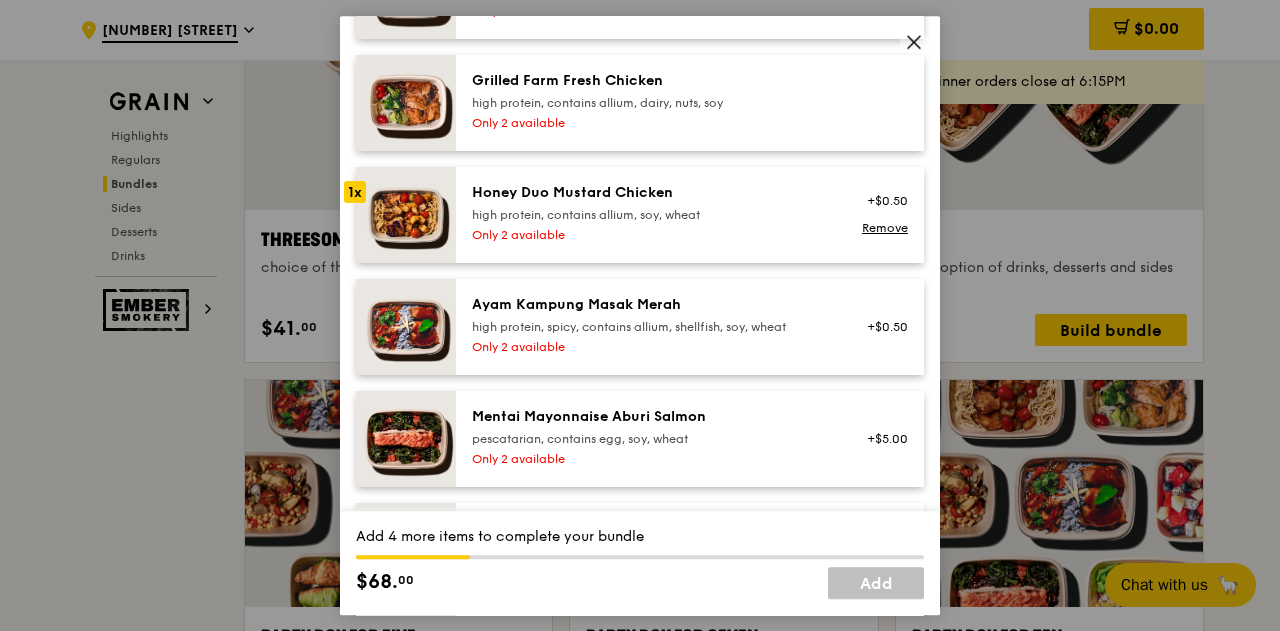 click on "high protein, contains allium, dairy, nuts, soy" at bounding box center (651, 103) 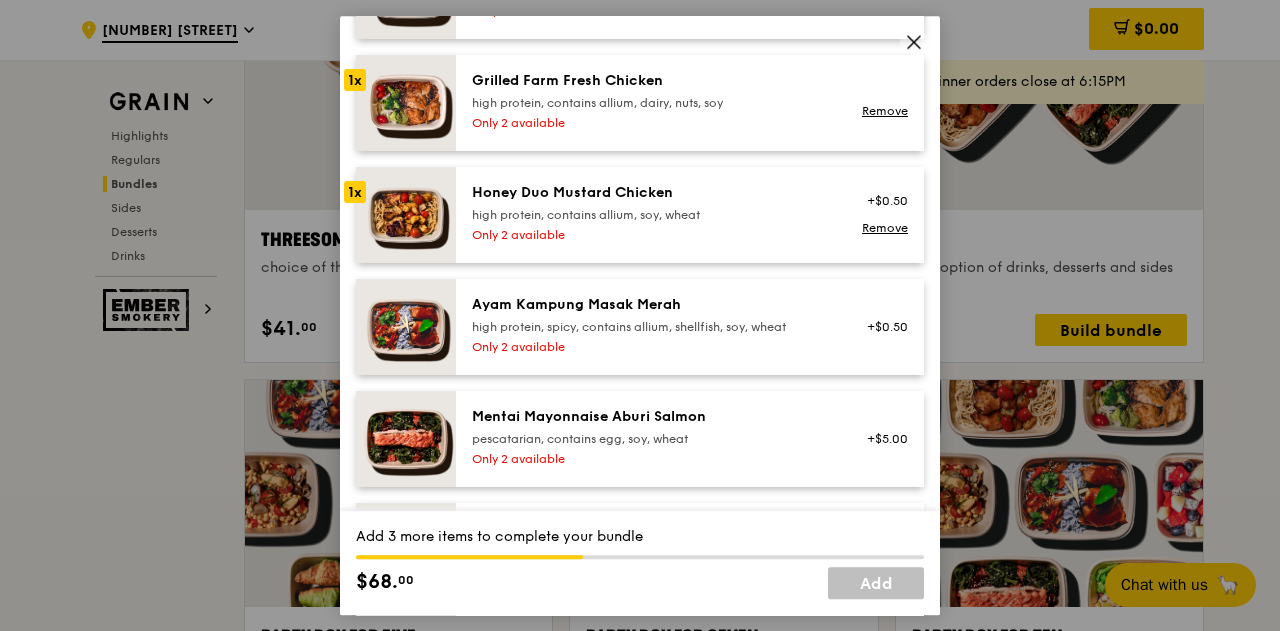 scroll, scrollTop: 400, scrollLeft: 0, axis: vertical 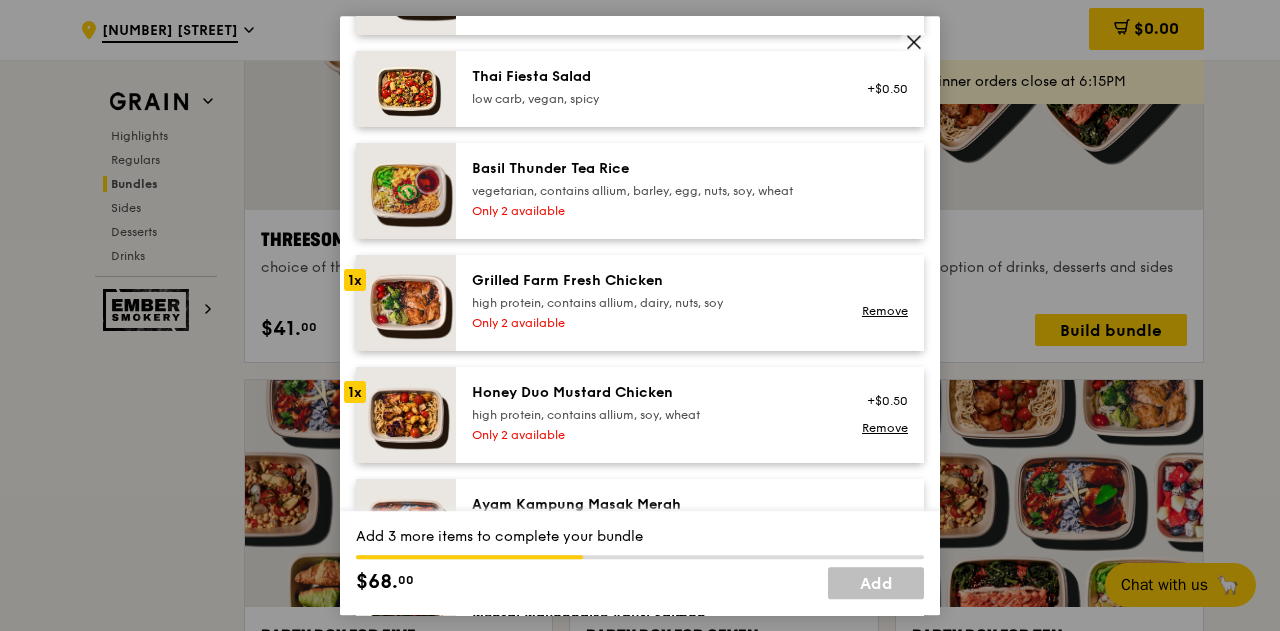 click on "Mains
Choose 5 items (2/5)
Assam Spiced Fish Curry
pescatarian, spicy, contains allium, egg, nuts, shellfish, soy, wheat
Only 2 available
Grain's Curry Chicken Stew (and buns)
spicy, contains allium, dairy, egg, soy, wheat
Only 2 available
Thai Fiesta Salad
low carb, vegan, spicy
+$0.50
Basil Thunder Tea Rice
vegetarian, contains allium, barley, egg, nuts, soy, wheat
Only 2 available
1x
Grilled Farm Fresh Chicken
high protein, contains allium, dairy, nuts, soy
Only 2 available
Remove
1x
Honey Duo Mustard Chicken
high protein, contains allium, soy, wheat
Only 2 available
+$0.50
Remove
Ayam Kampung Masak Merah
Only 2 available" at bounding box center [640, 308] 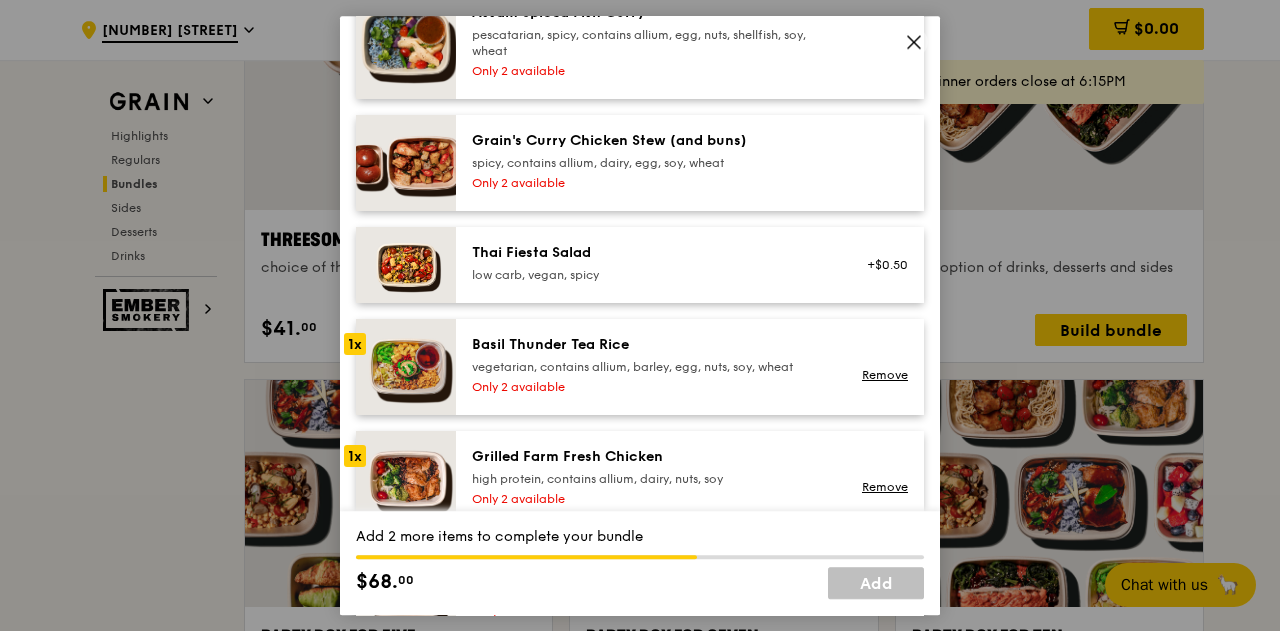 scroll, scrollTop: 100, scrollLeft: 0, axis: vertical 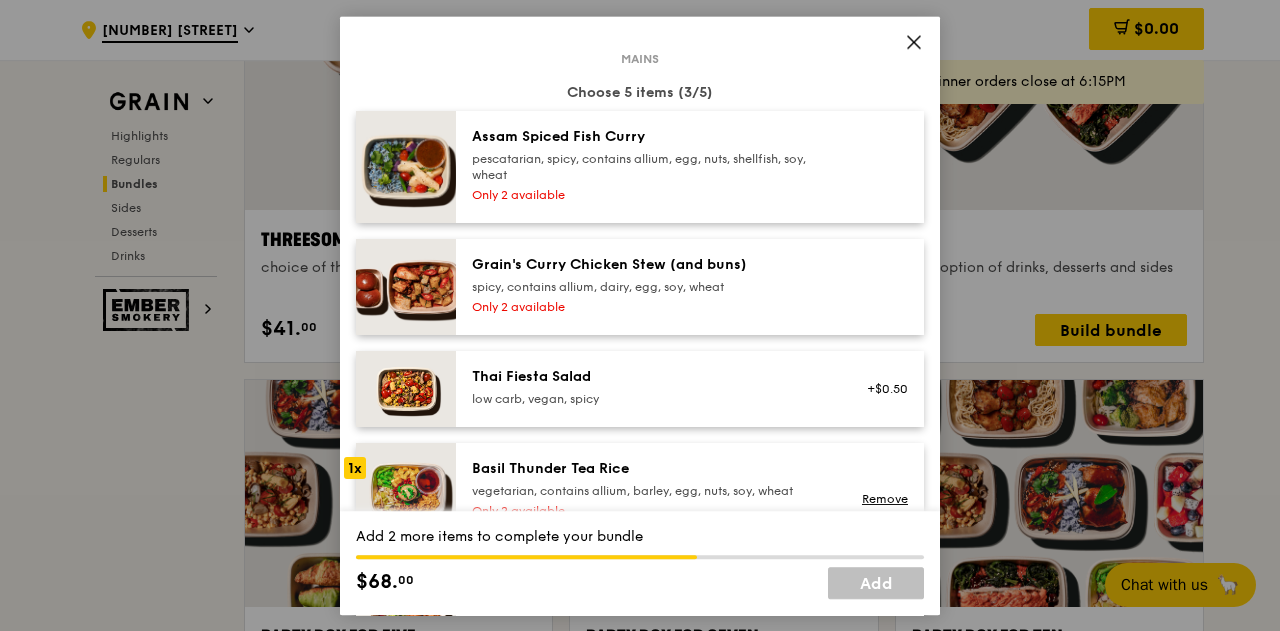 click on "pescatarian, spicy, contains allium, egg, nuts, shellfish, soy, wheat" at bounding box center [651, 167] 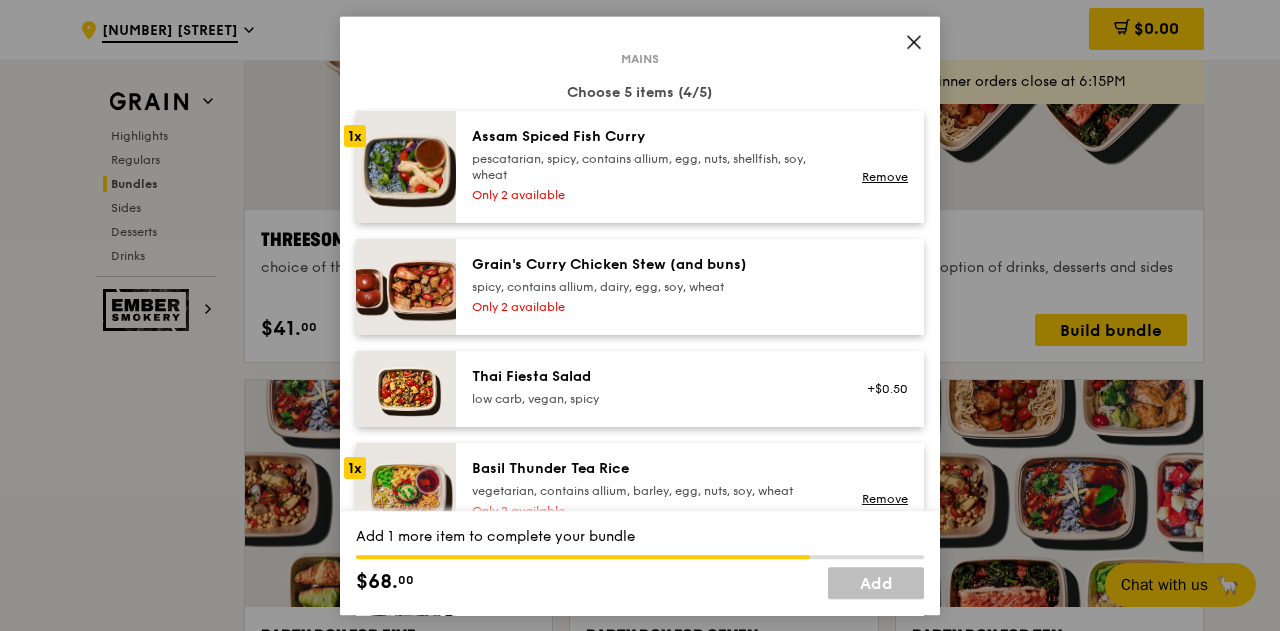 click on "Only 2 available" at bounding box center (651, 307) 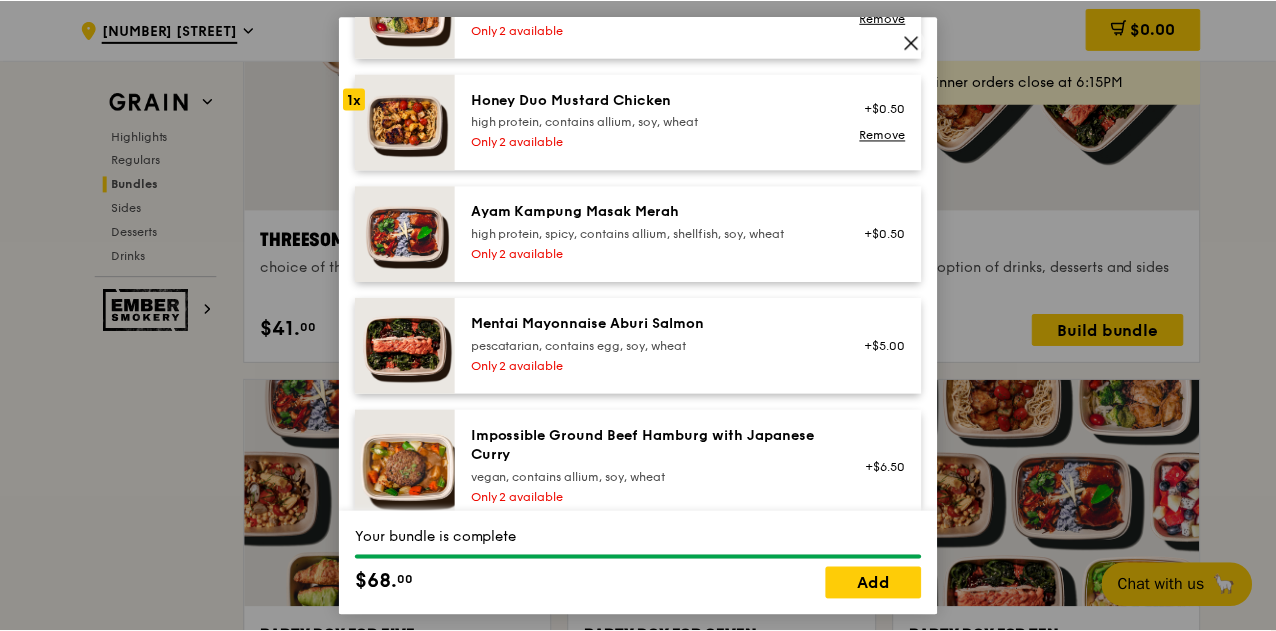 scroll, scrollTop: 700, scrollLeft: 0, axis: vertical 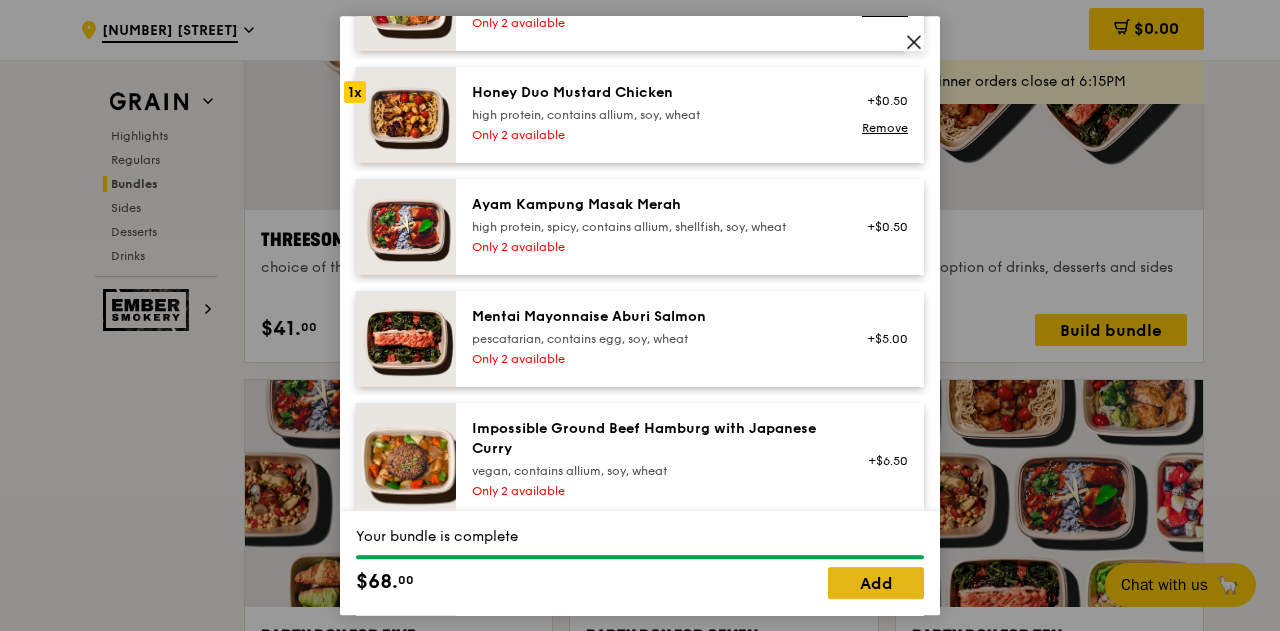 click on "Add" at bounding box center [876, 583] 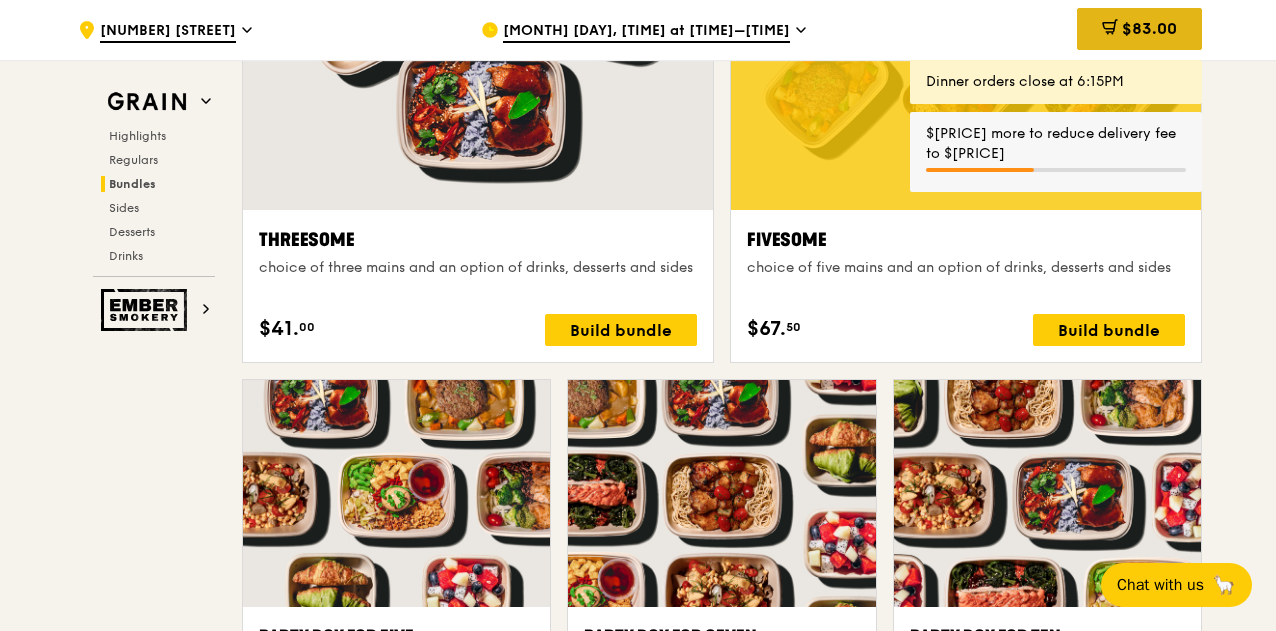 click on "$83.00" at bounding box center [1149, 28] 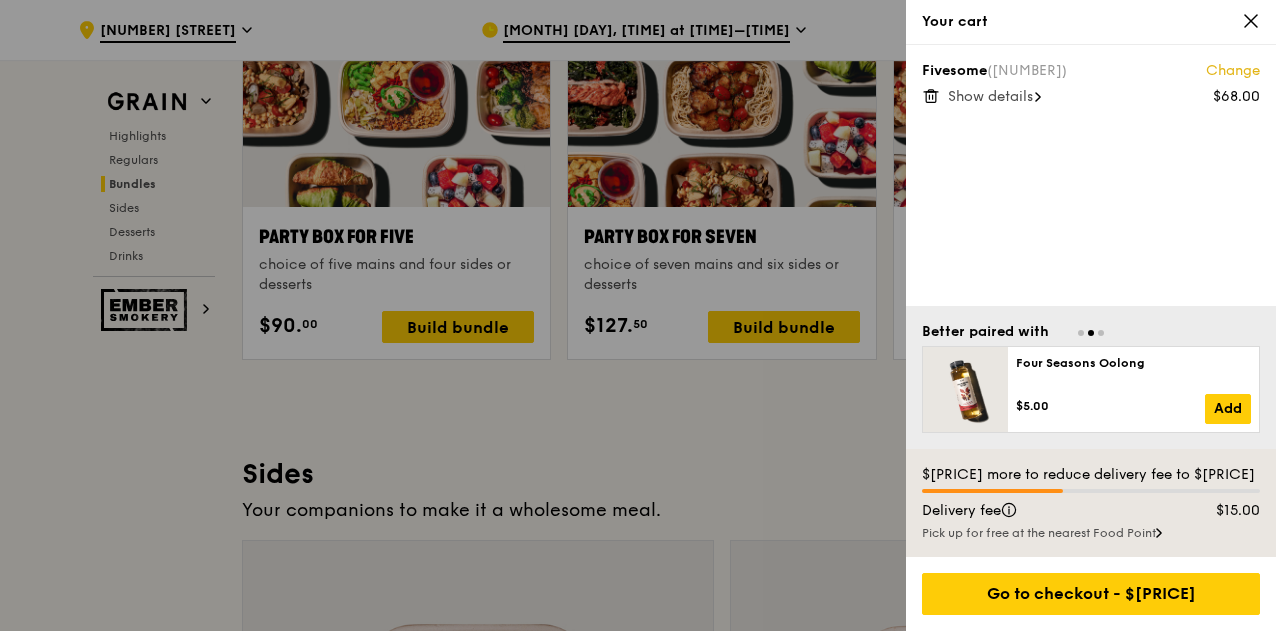 scroll, scrollTop: 4276, scrollLeft: 0, axis: vertical 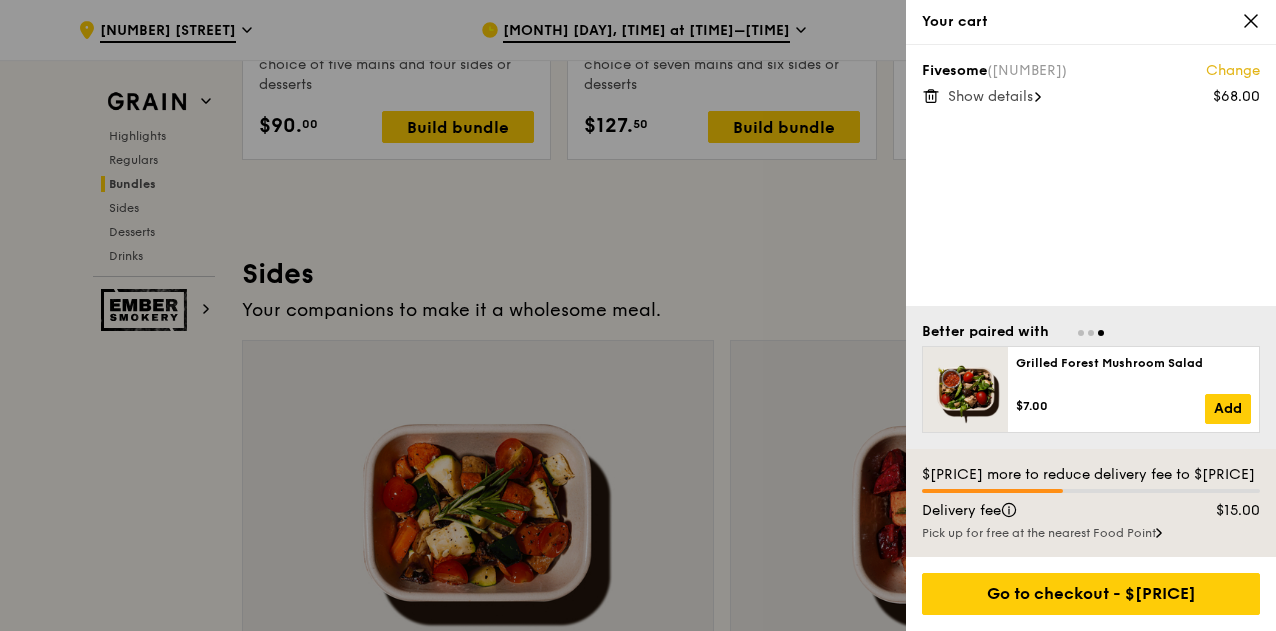 click 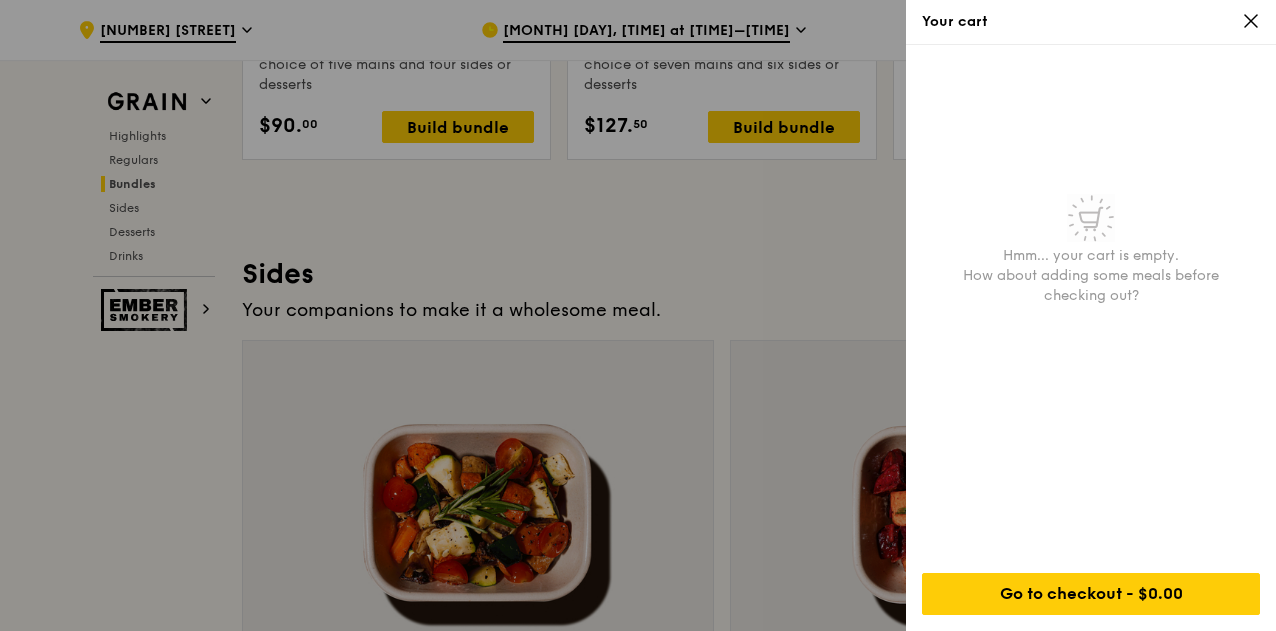 click on "Your cart" at bounding box center [1091, 22] 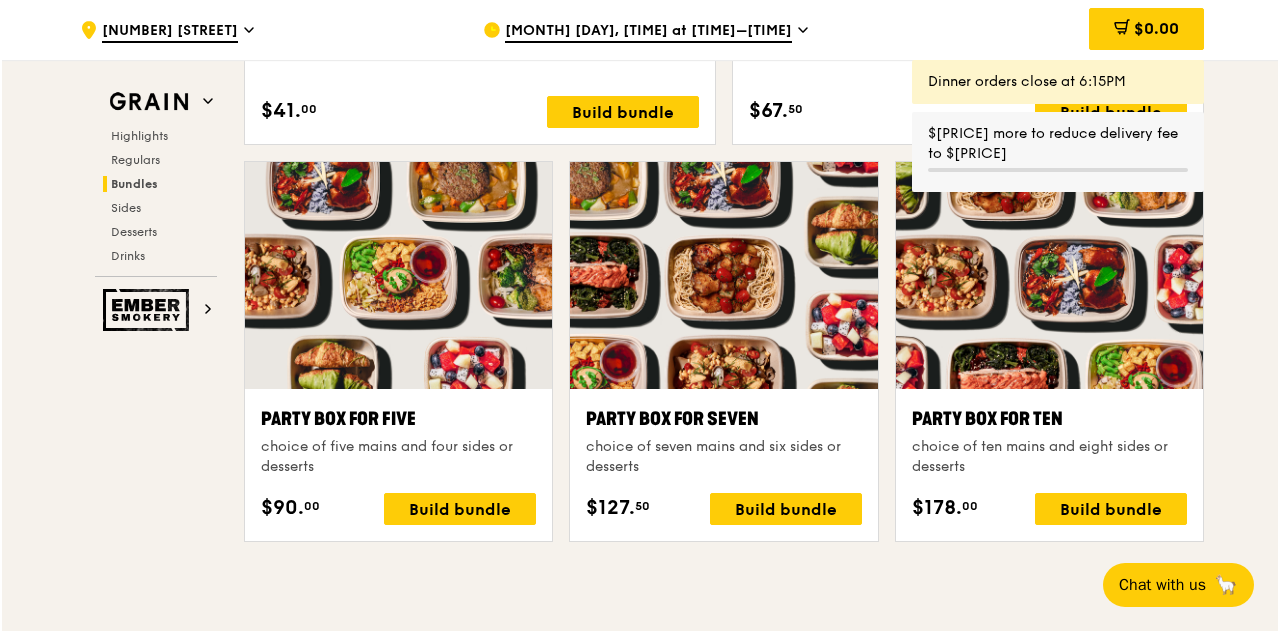 scroll, scrollTop: 3876, scrollLeft: 0, axis: vertical 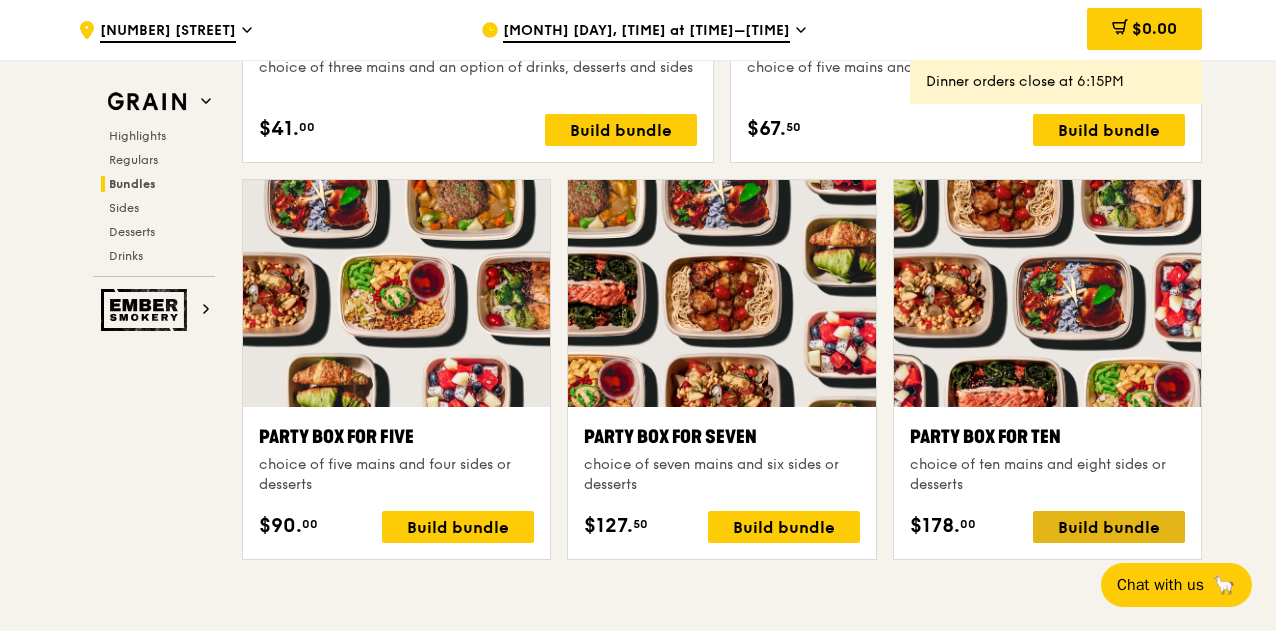 click on "Build bundle" at bounding box center (1109, 527) 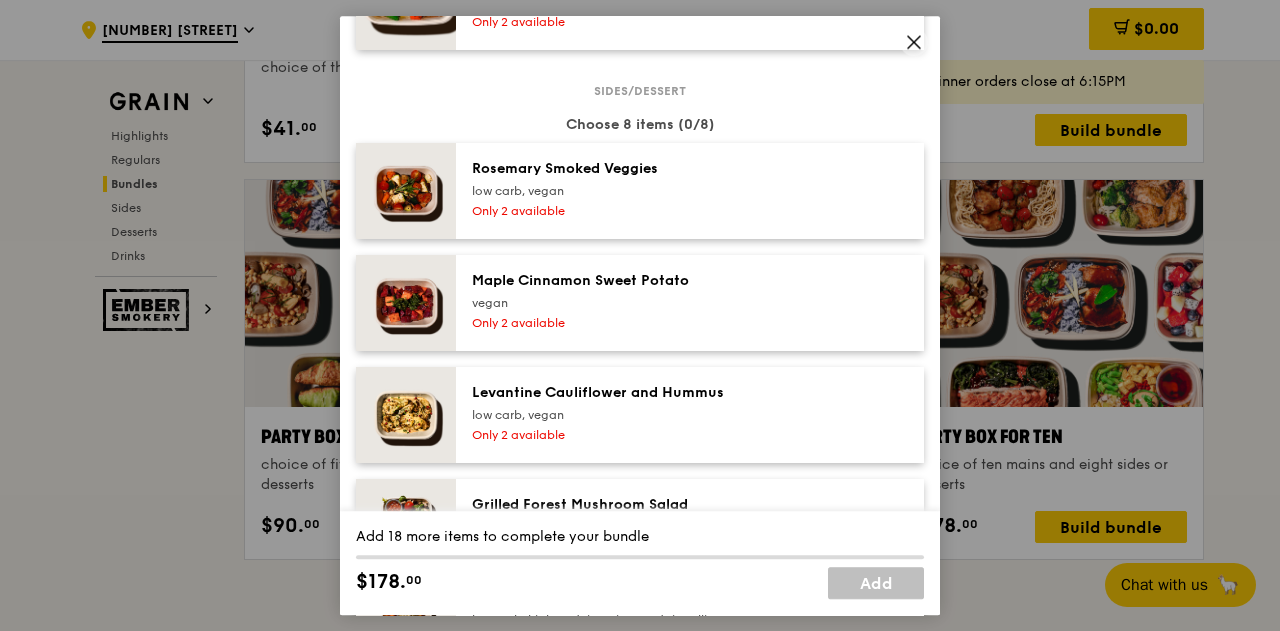 scroll, scrollTop: 1200, scrollLeft: 0, axis: vertical 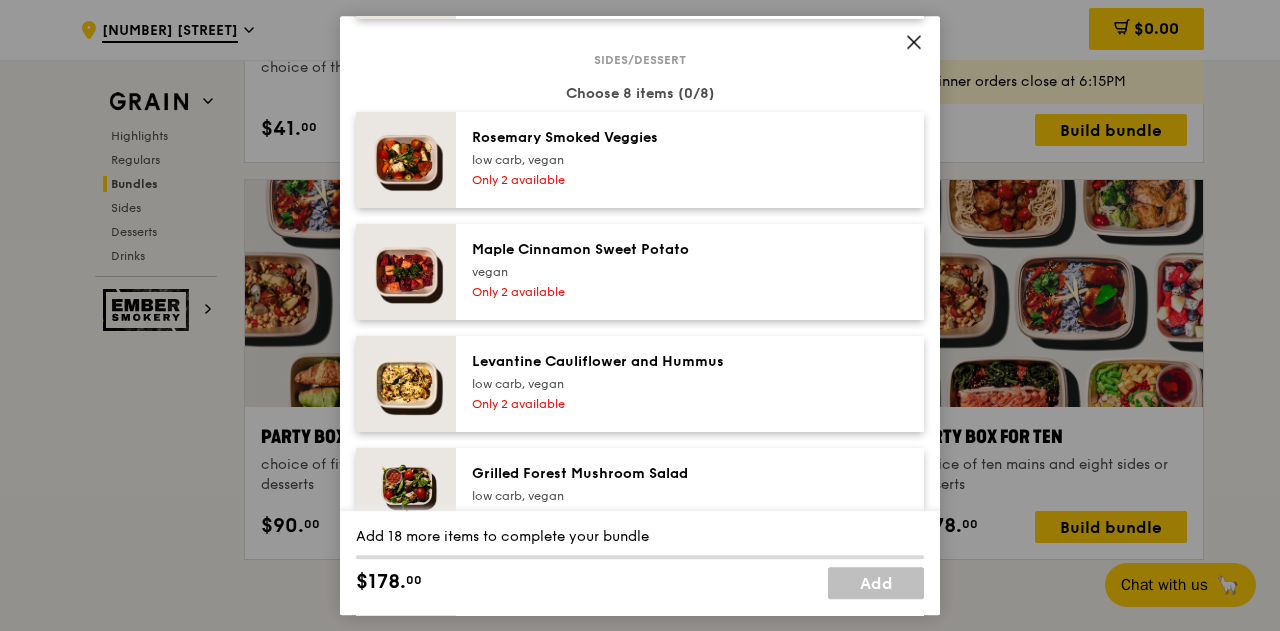 click on "Rosemary Smoked Veggies
low carb, vegan" at bounding box center [651, 148] 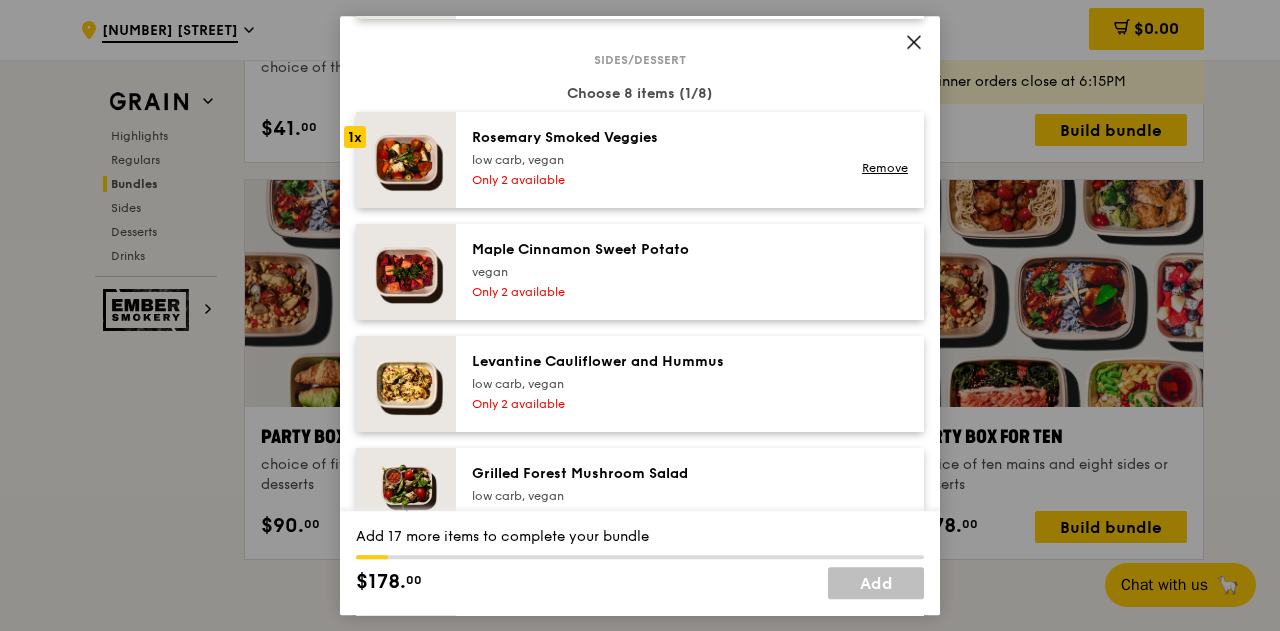 click at bounding box center (406, 160) 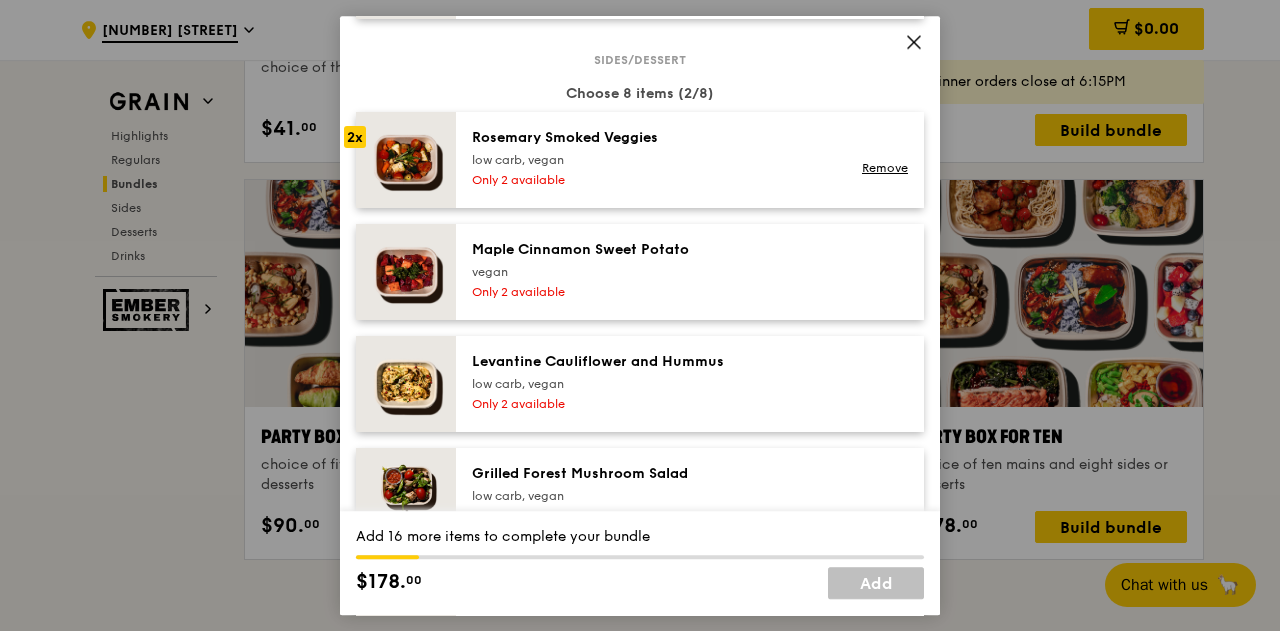 click at bounding box center [406, 160] 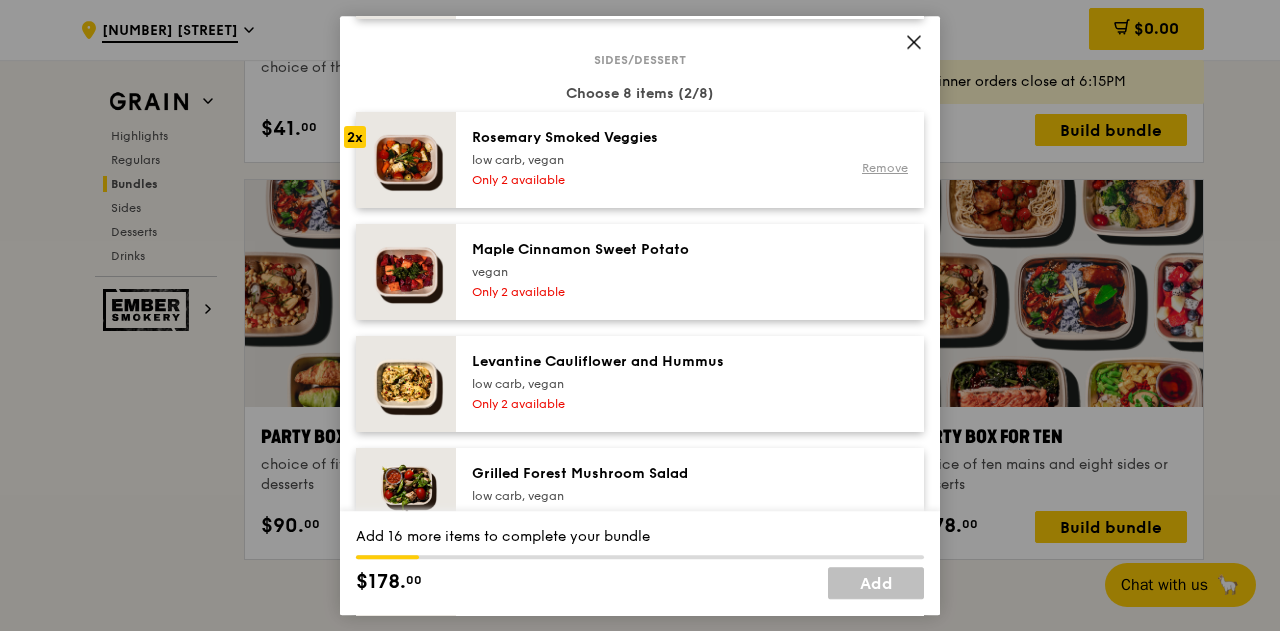 click on "Remove" at bounding box center [885, 168] 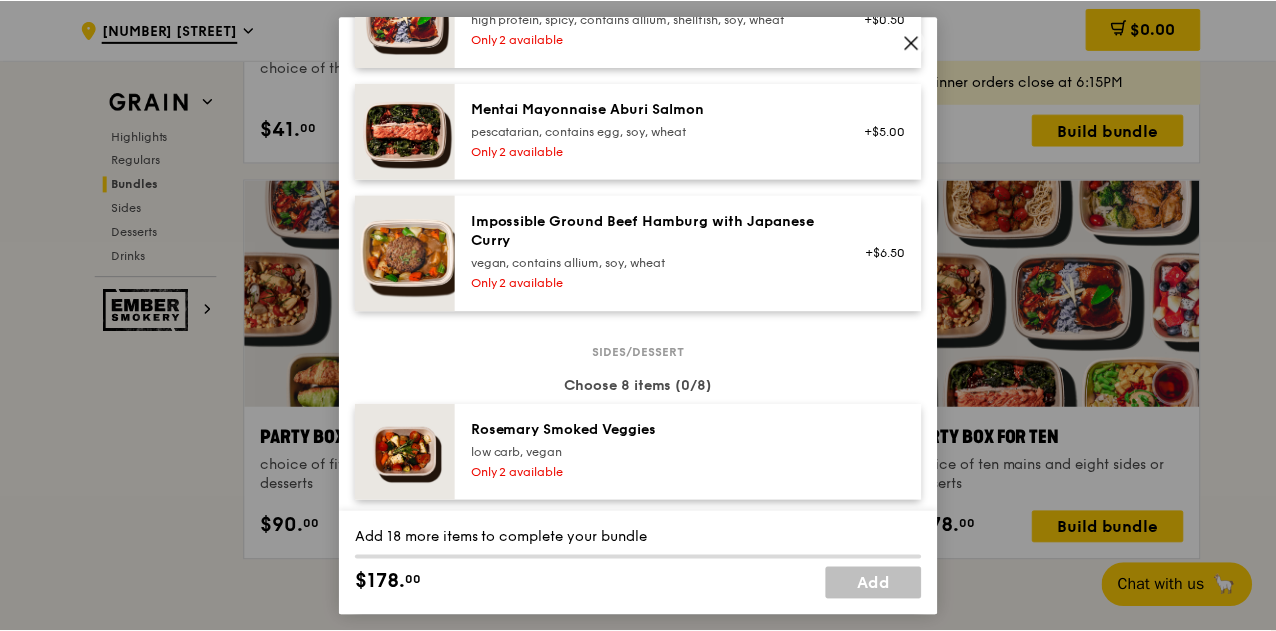 scroll, scrollTop: 608, scrollLeft: 0, axis: vertical 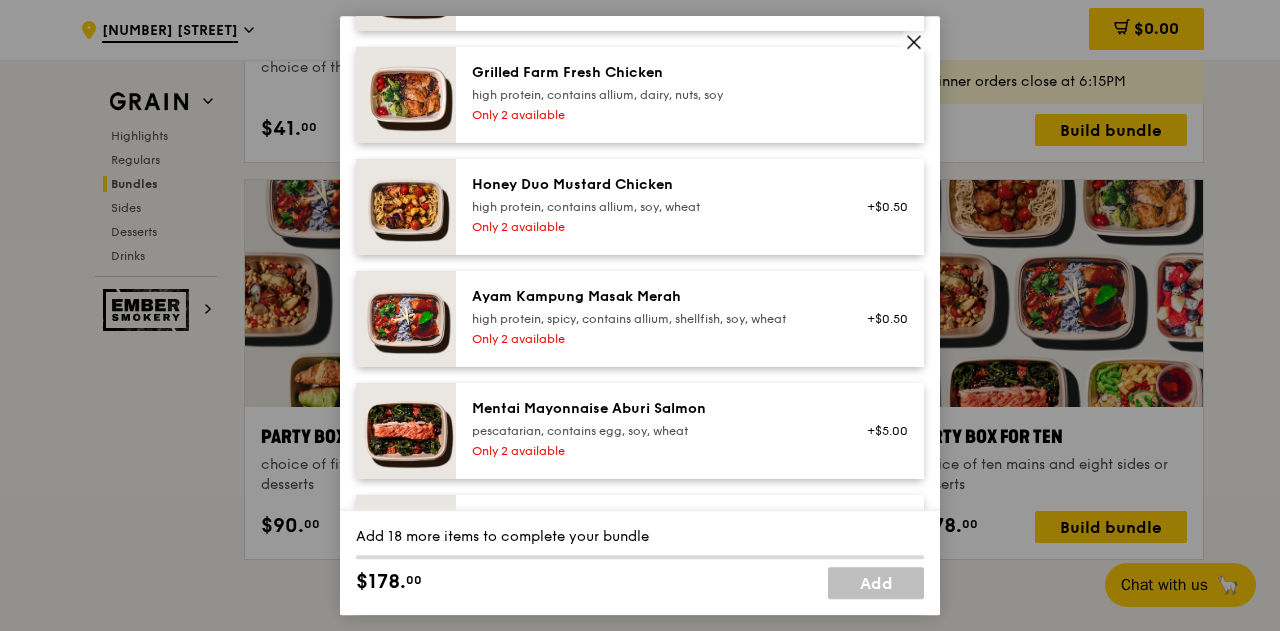 click 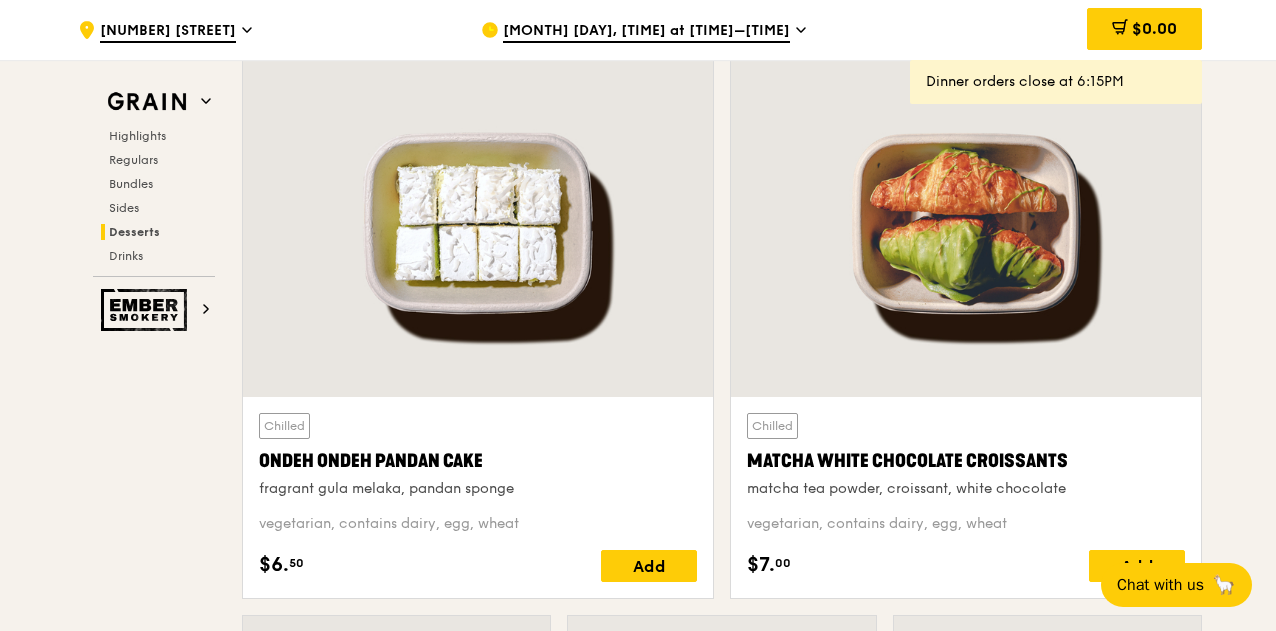 scroll, scrollTop: 5976, scrollLeft: 0, axis: vertical 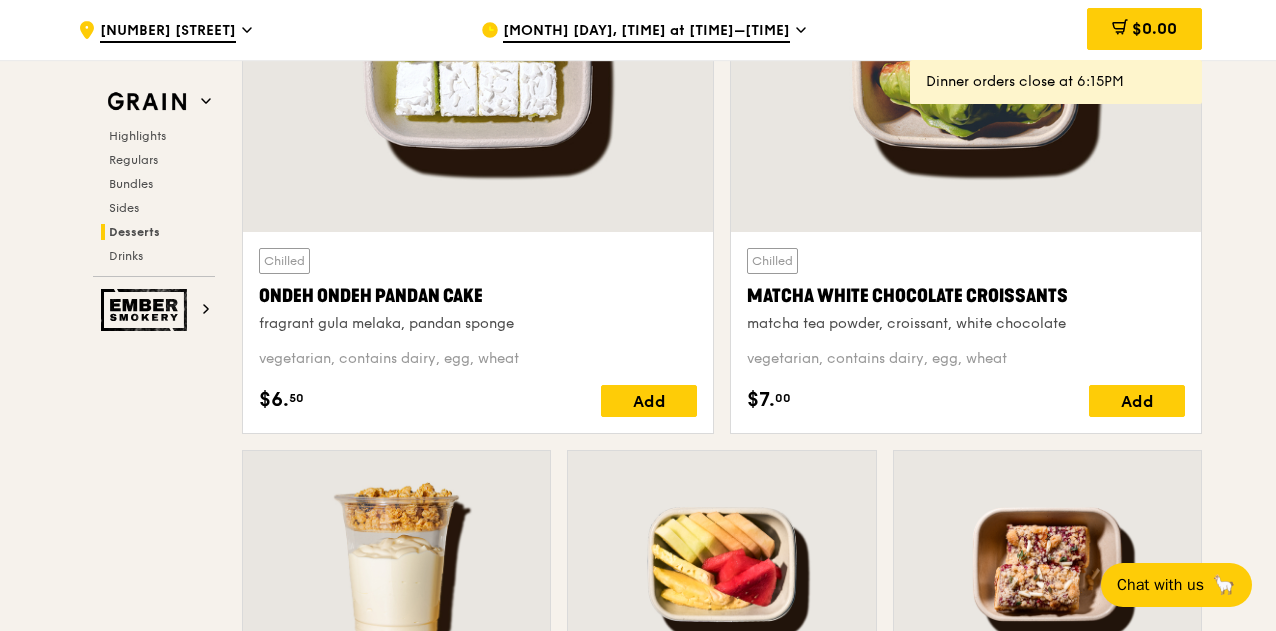 click on "Chilled
Ondeh Ondeh Pandan Cake
fragrant gula melaka, pandan sponge" at bounding box center (478, 290) 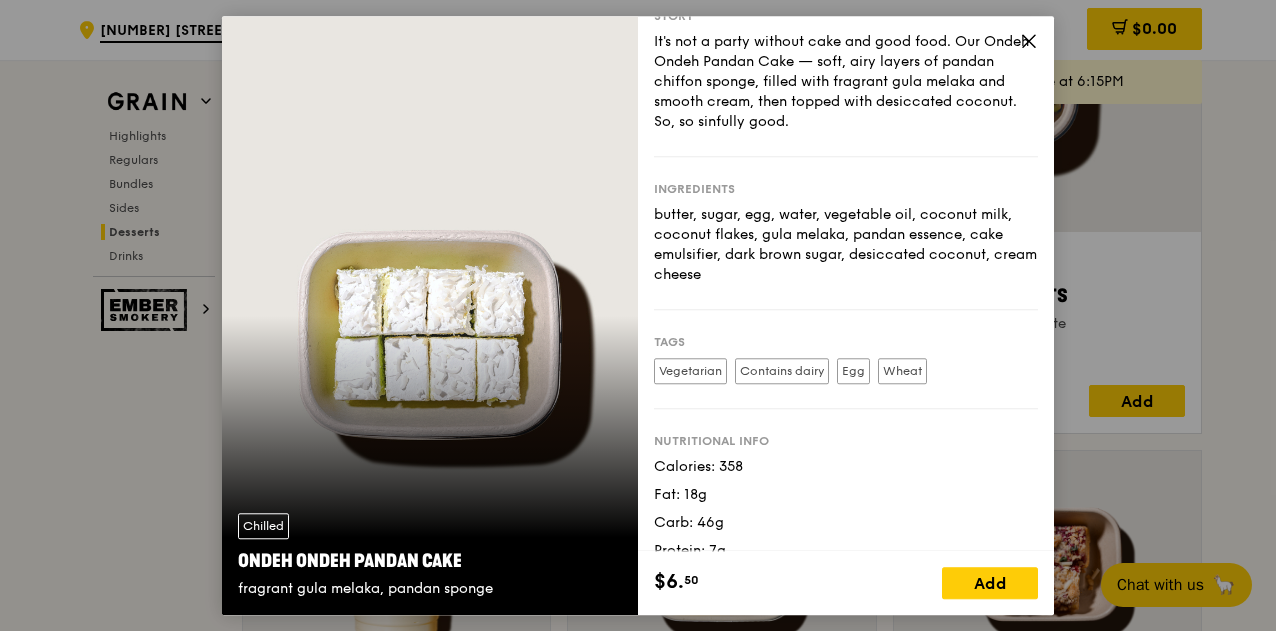scroll, scrollTop: 73, scrollLeft: 0, axis: vertical 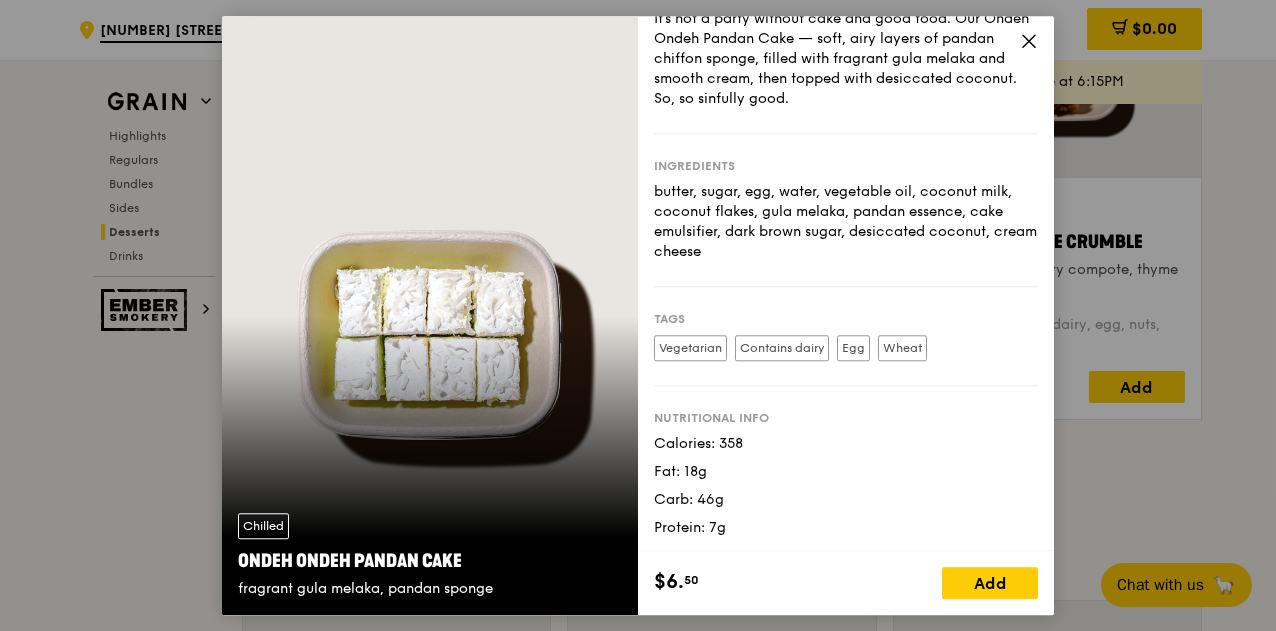 click 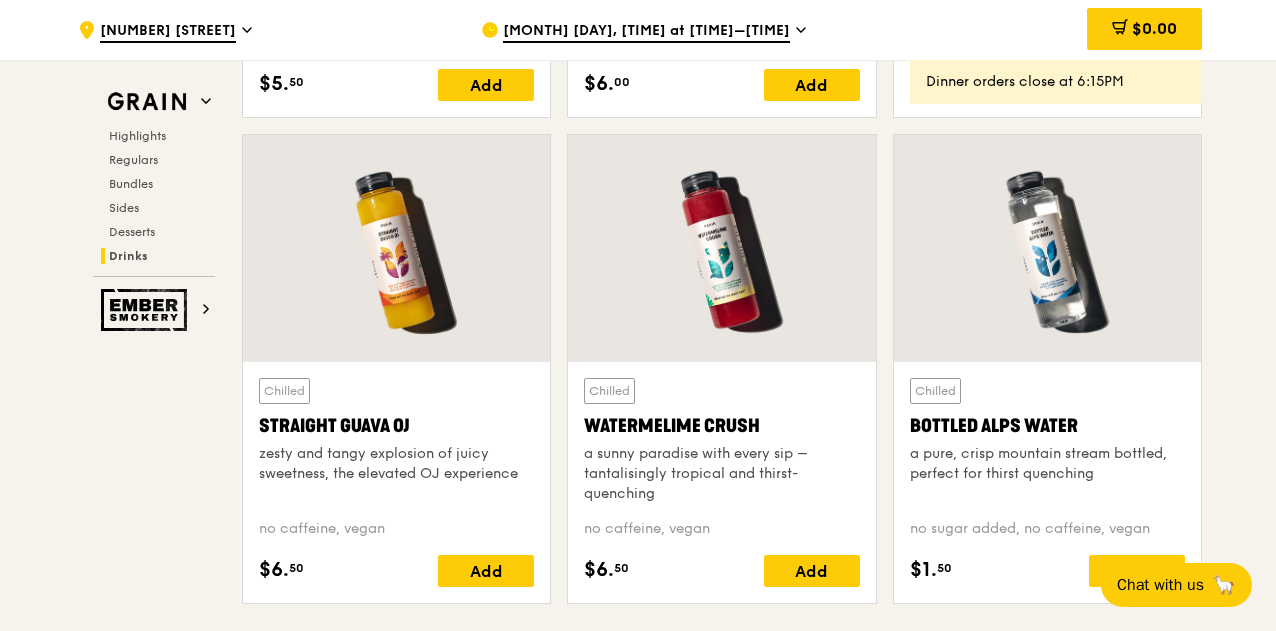 scroll, scrollTop: 7876, scrollLeft: 0, axis: vertical 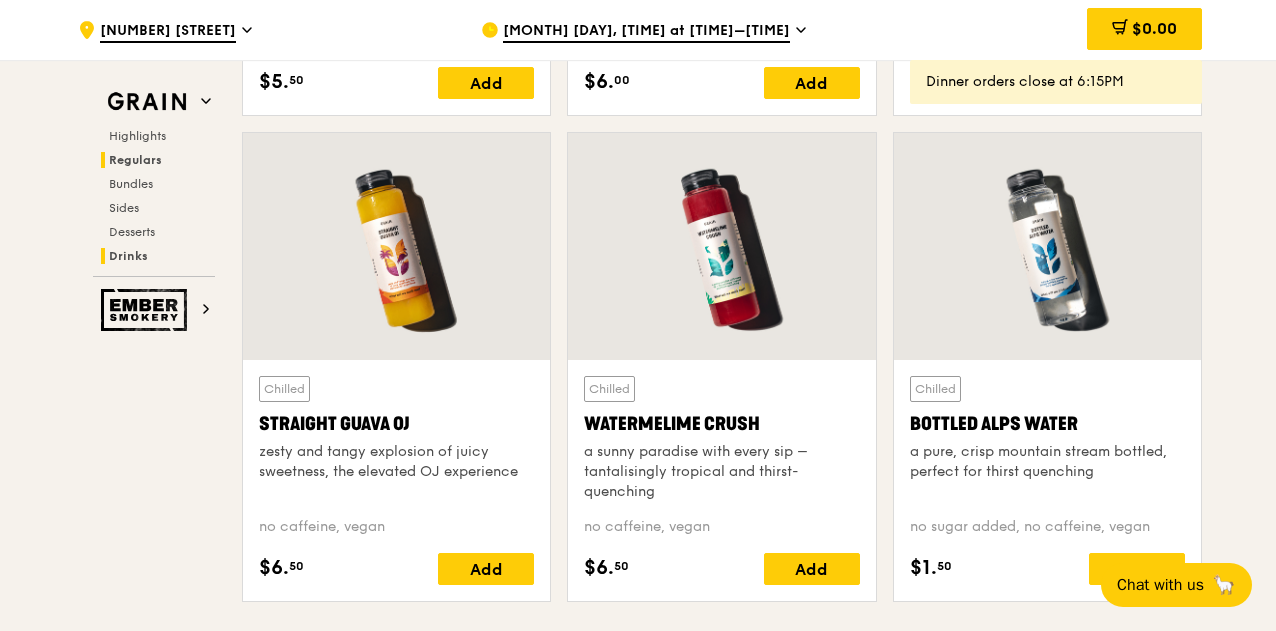 click on "Regulars" at bounding box center (135, 160) 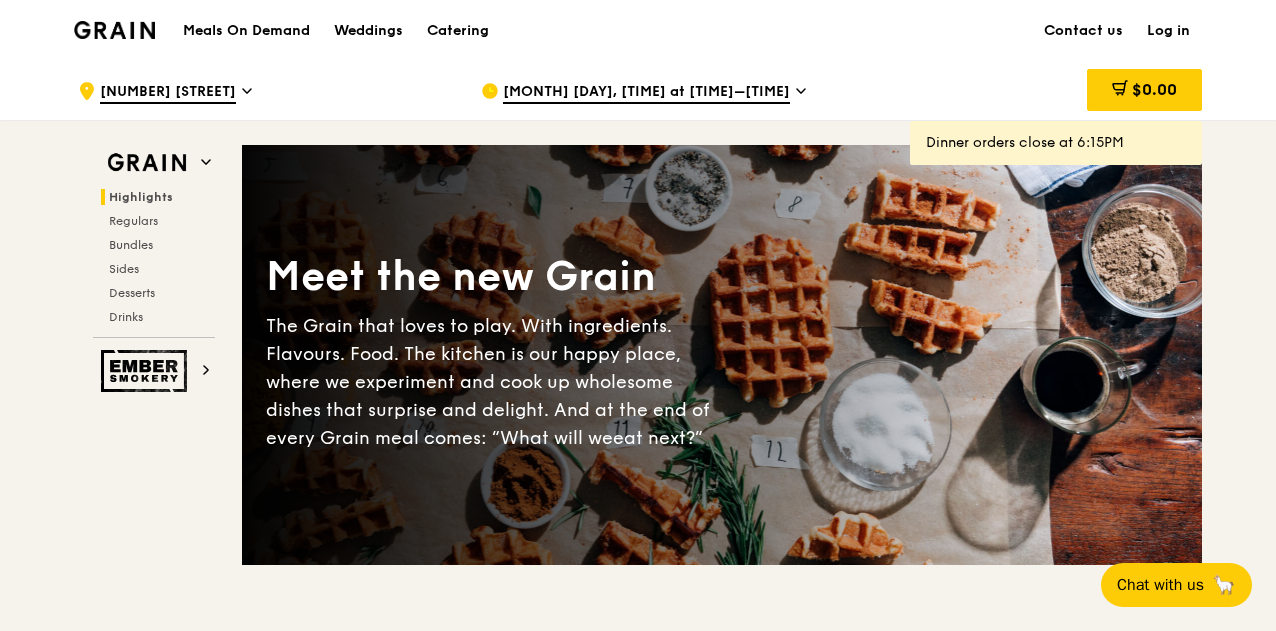 scroll, scrollTop: 0, scrollLeft: 0, axis: both 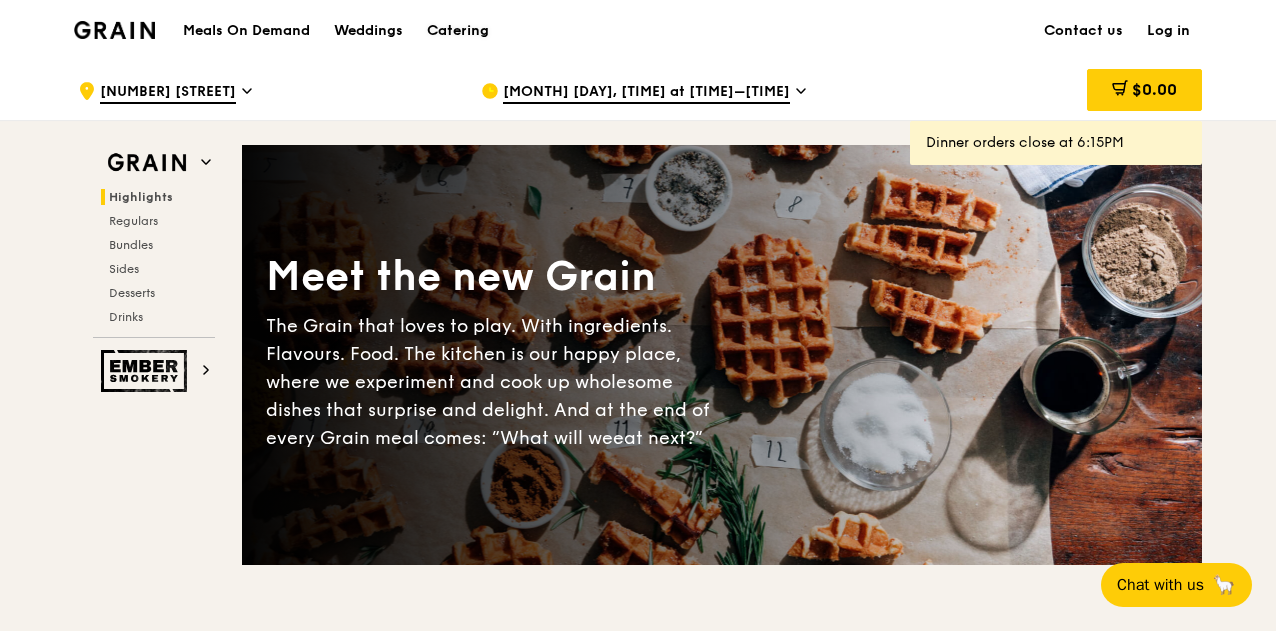 click on "Catering" at bounding box center [458, 31] 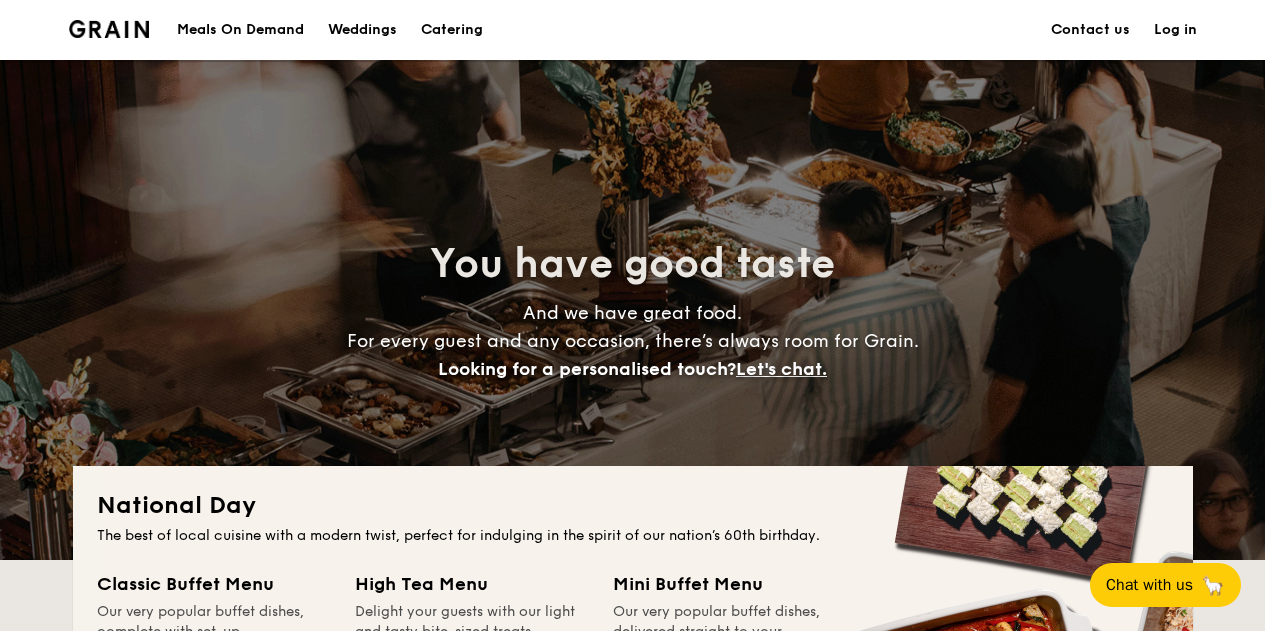 scroll, scrollTop: 400, scrollLeft: 0, axis: vertical 